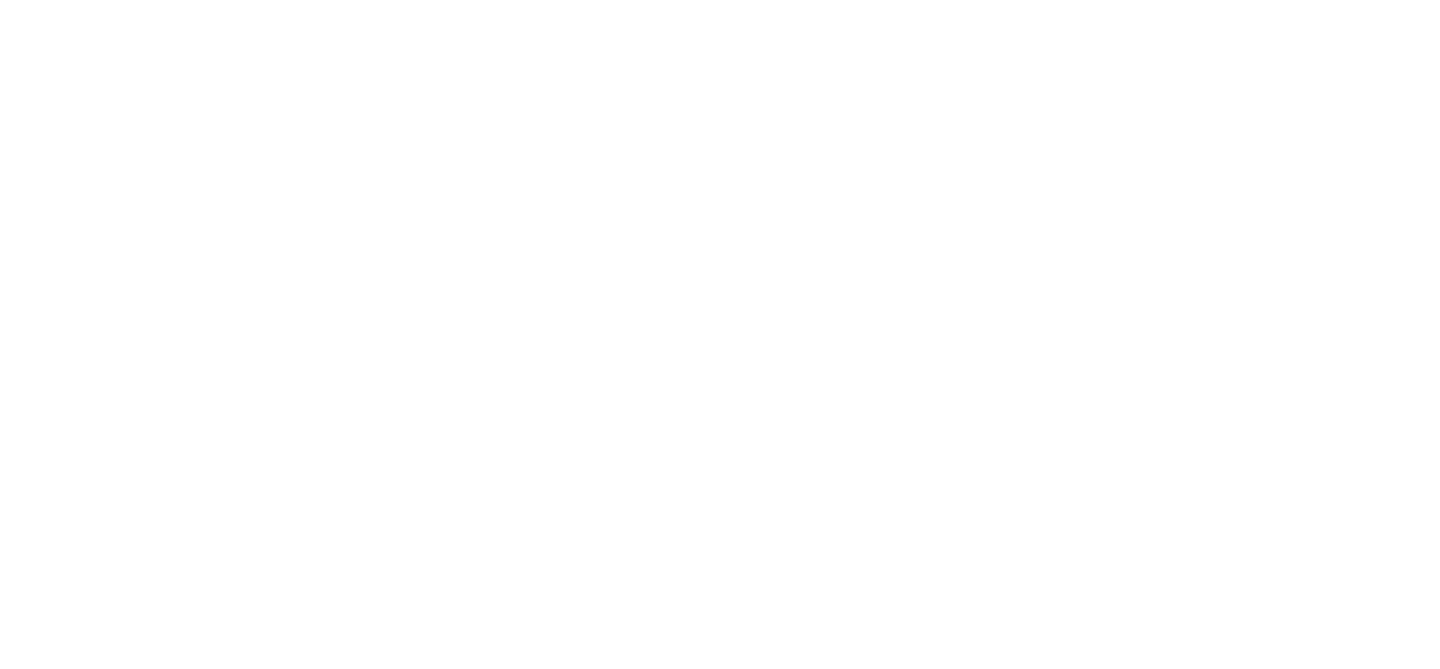 scroll, scrollTop: 0, scrollLeft: 0, axis: both 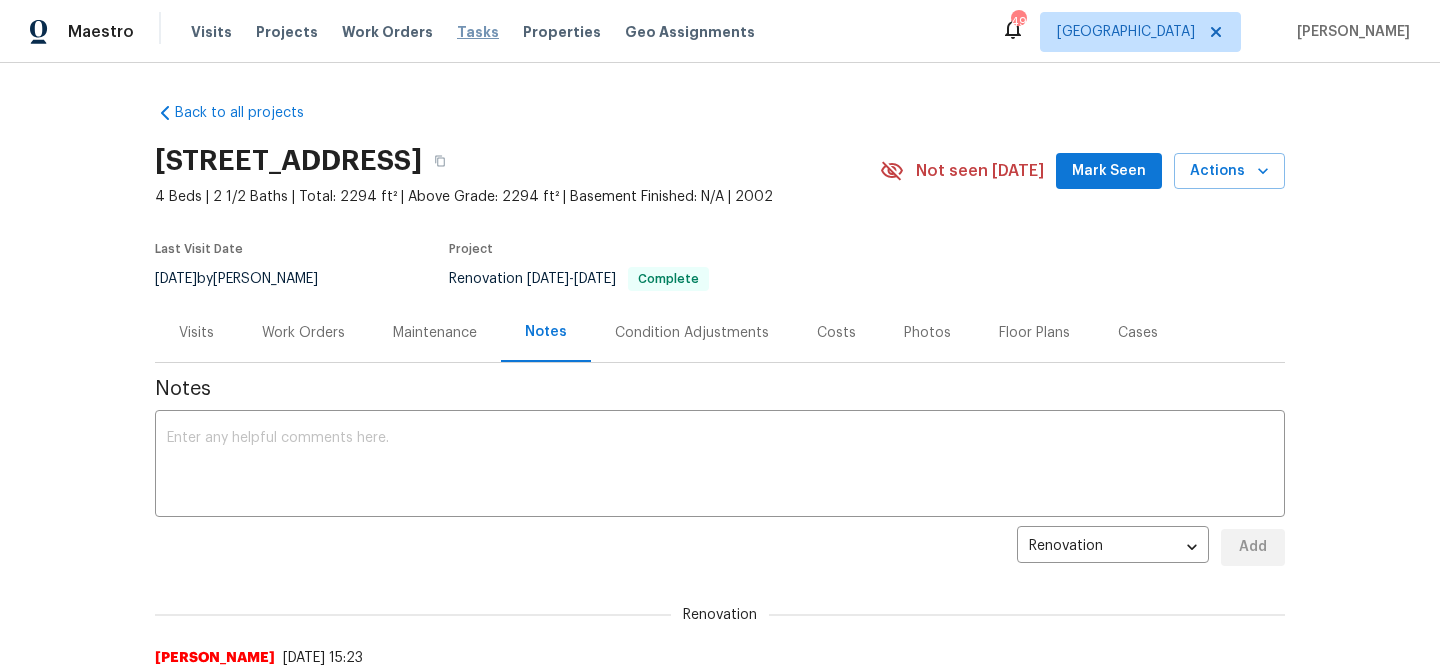 click on "Tasks" at bounding box center [478, 32] 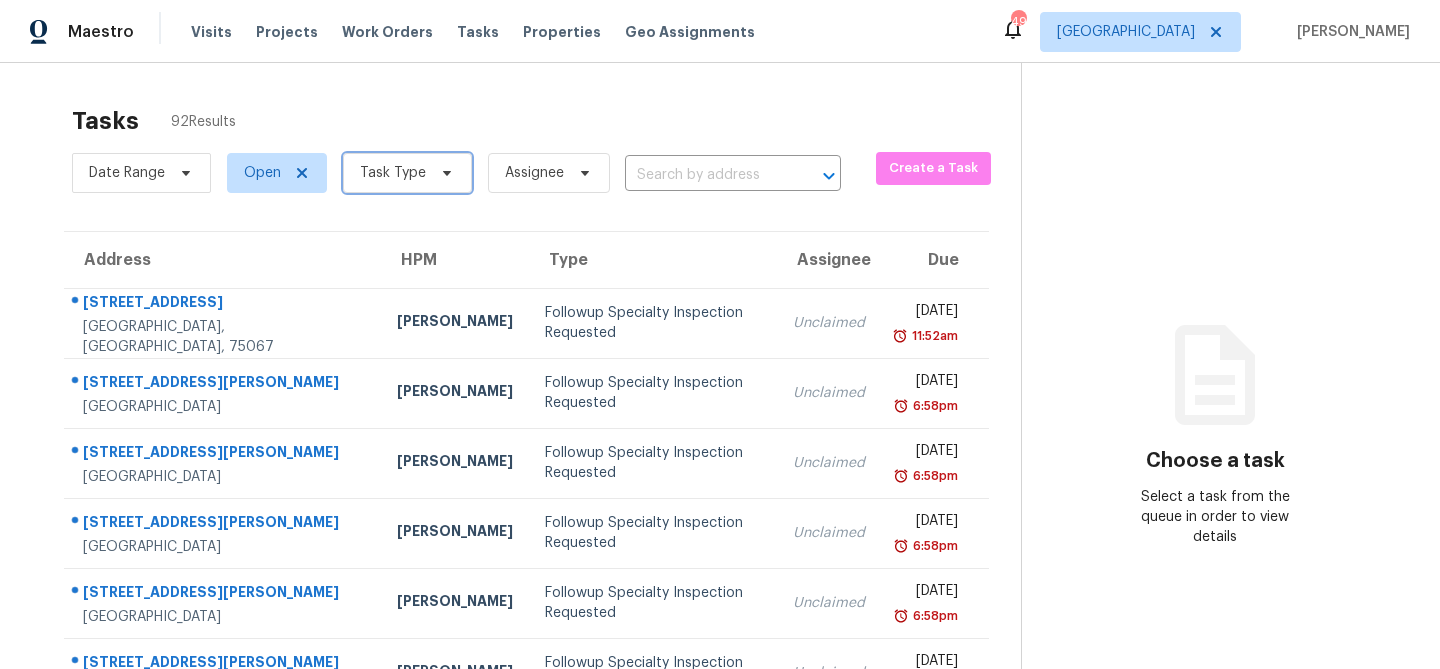 click 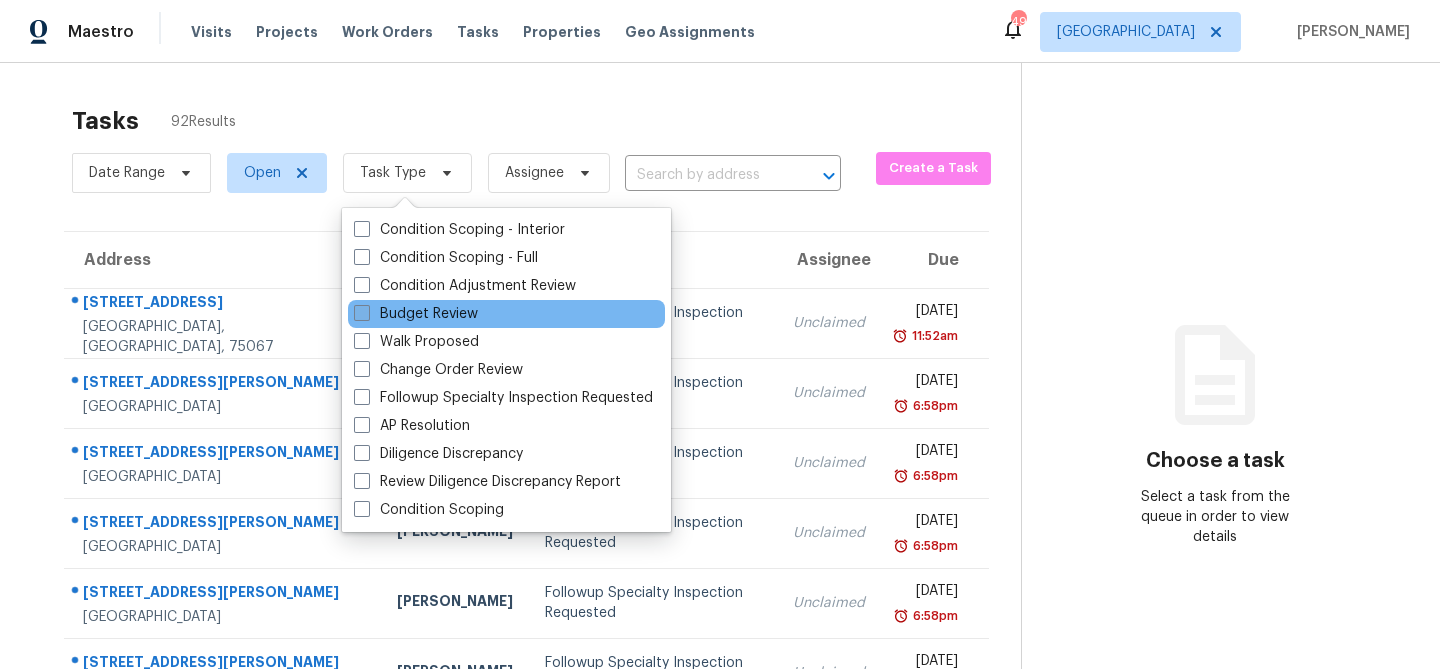 click on "Budget Review" at bounding box center [416, 314] 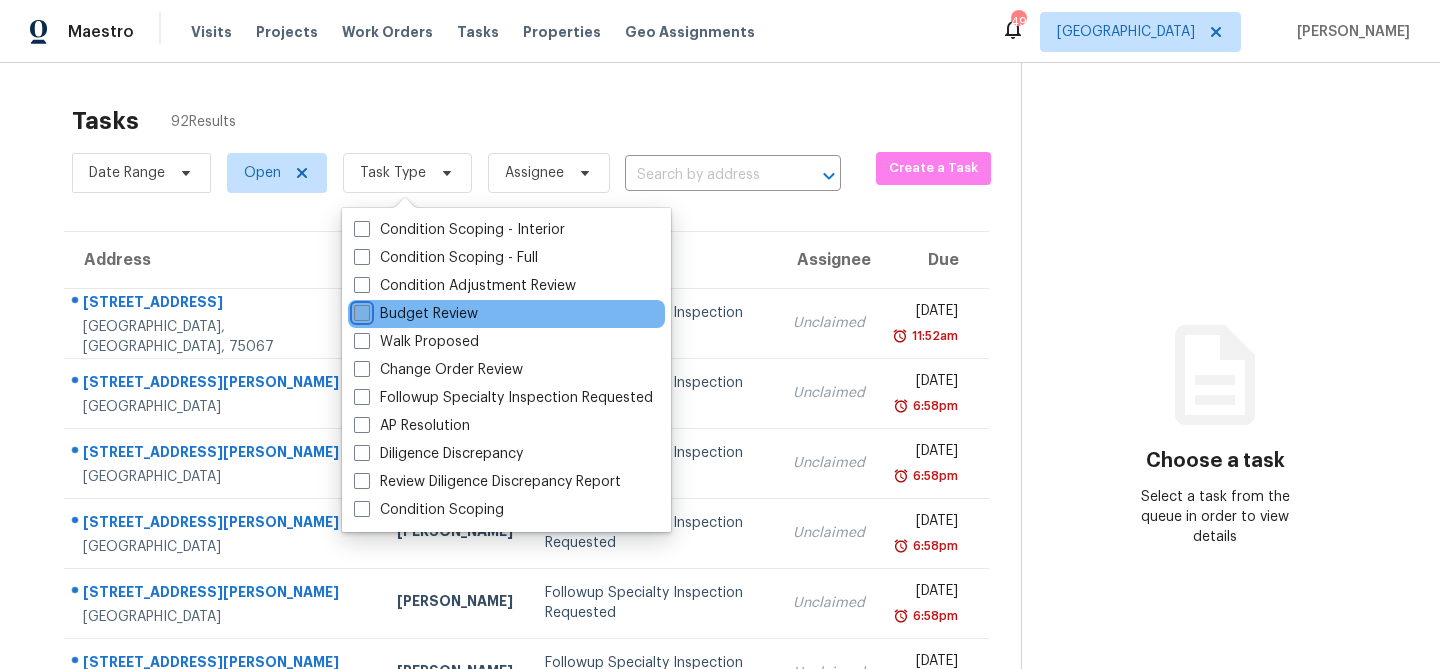 click on "Budget Review" at bounding box center [360, 310] 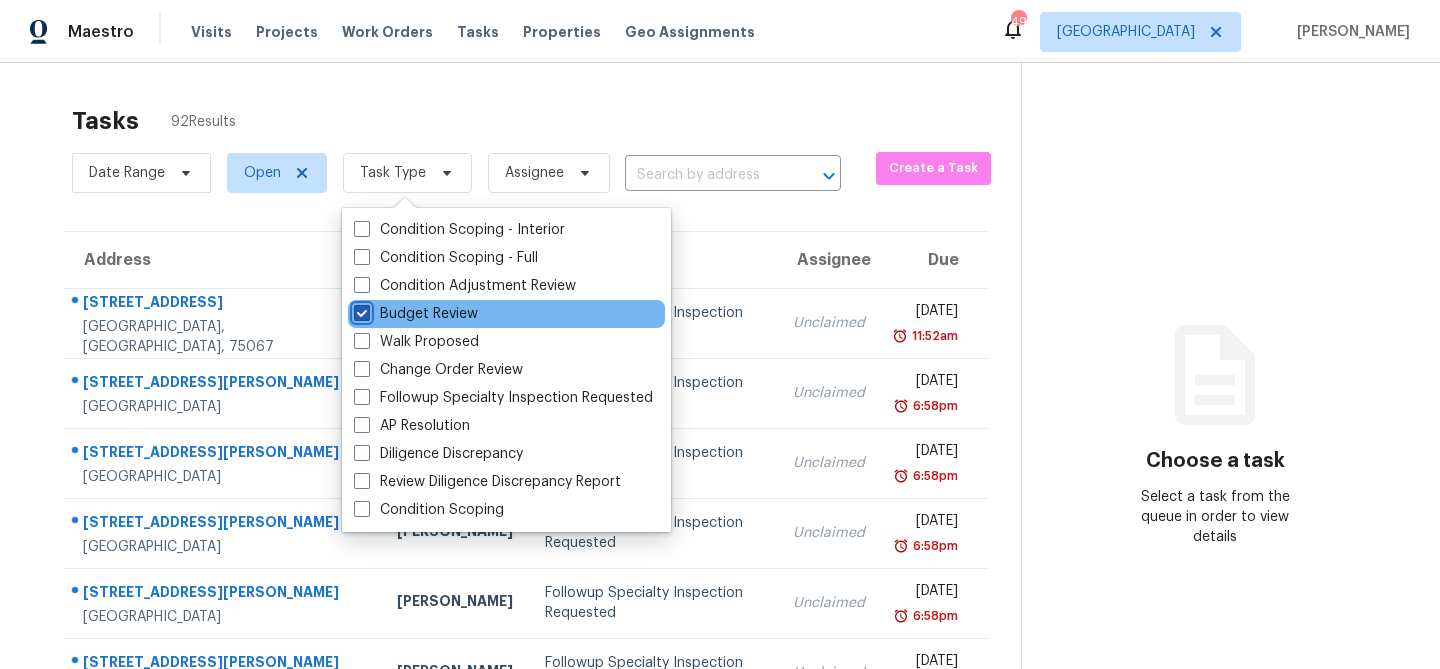 checkbox on "true" 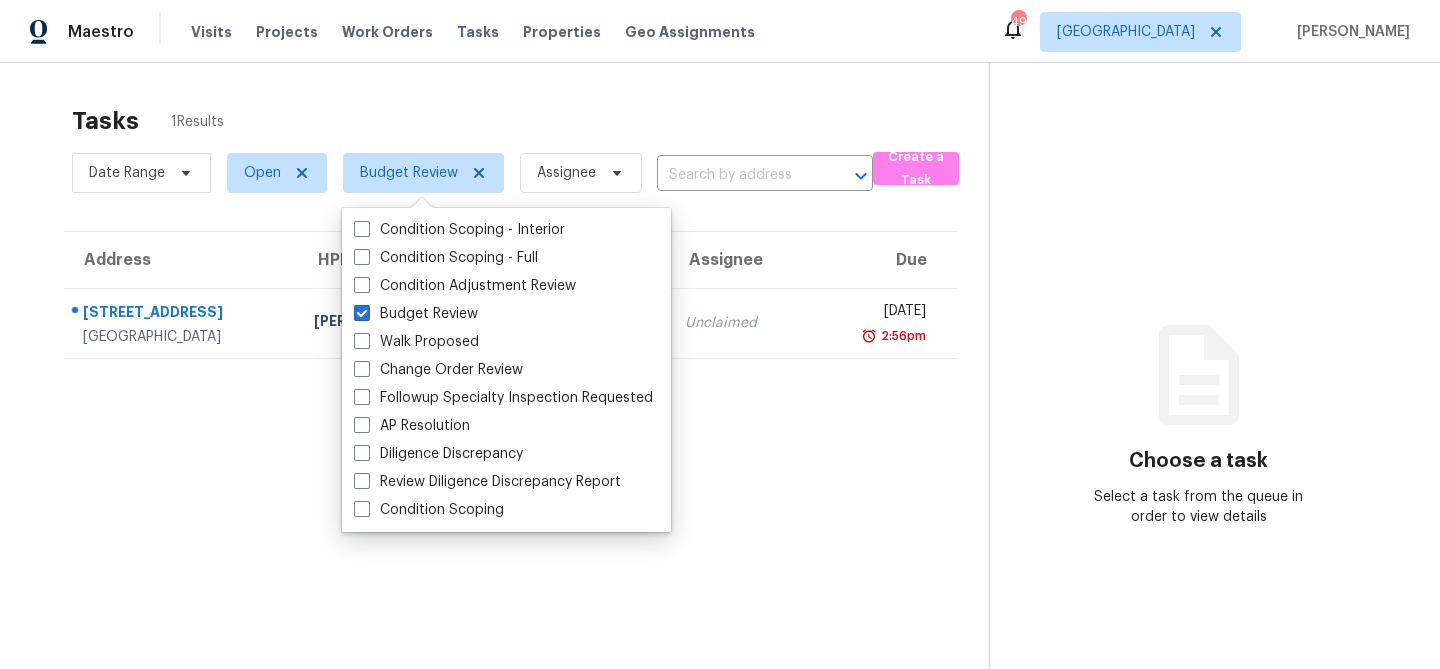 click on "Tasks 1  Results" at bounding box center [530, 121] 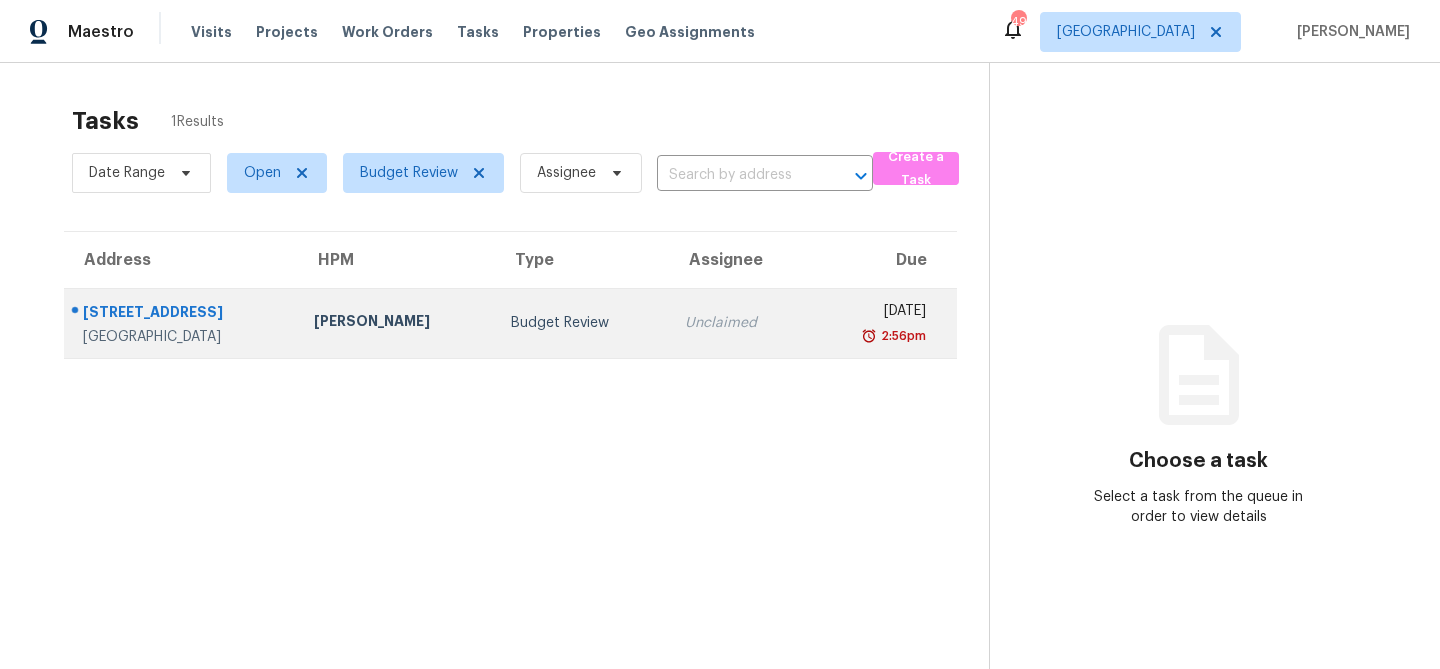 click on "[PERSON_NAME]" at bounding box center (397, 323) 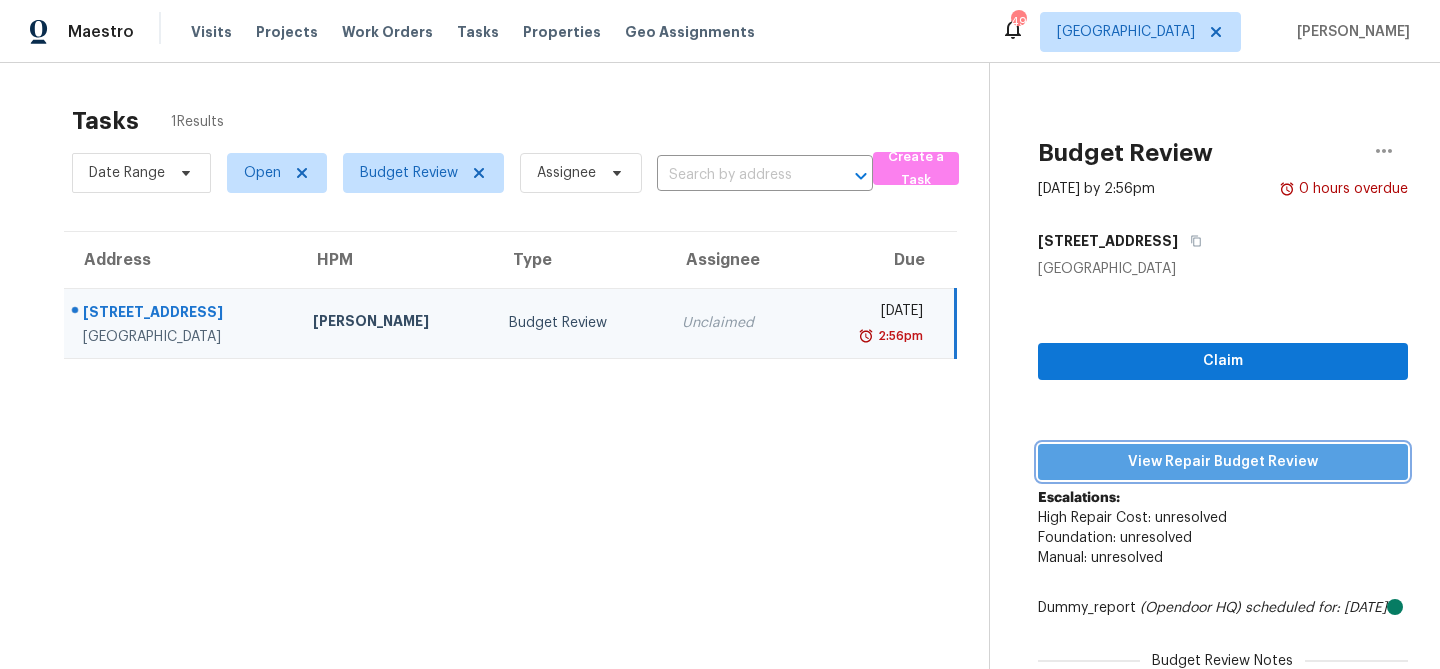 click on "View Repair Budget Review" at bounding box center (1223, 462) 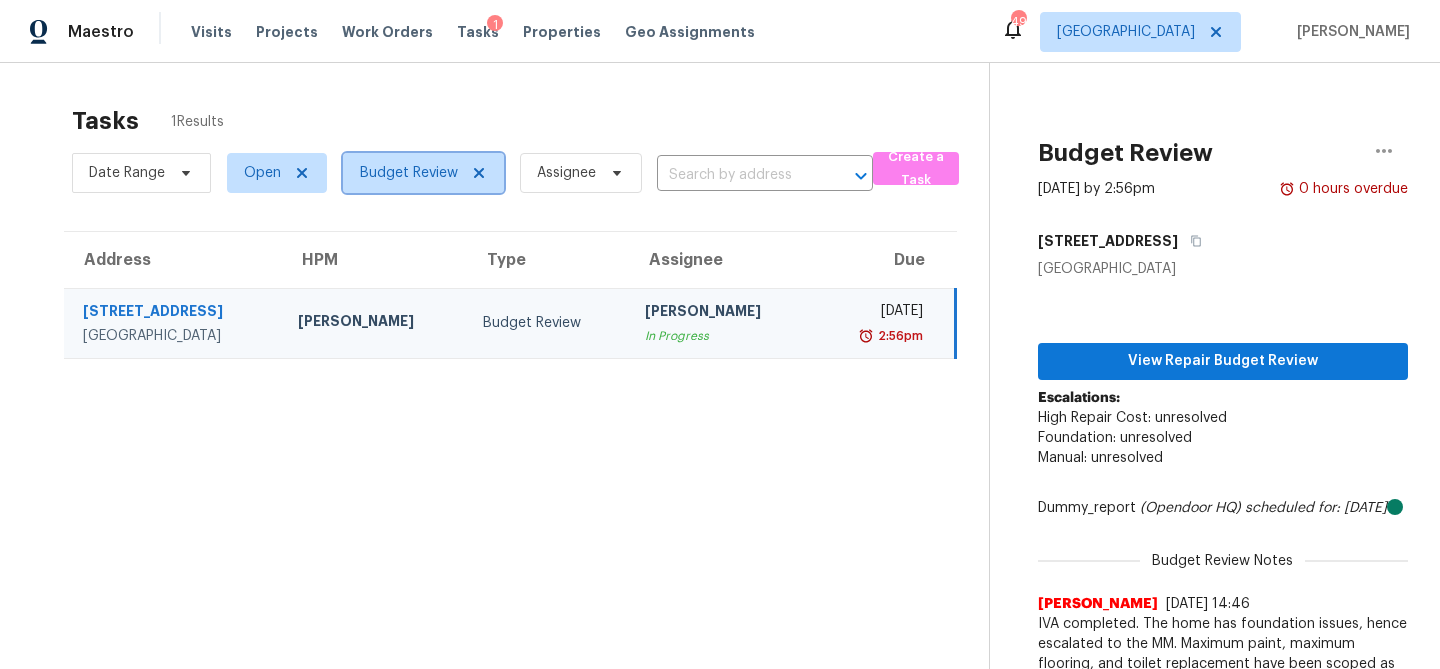click 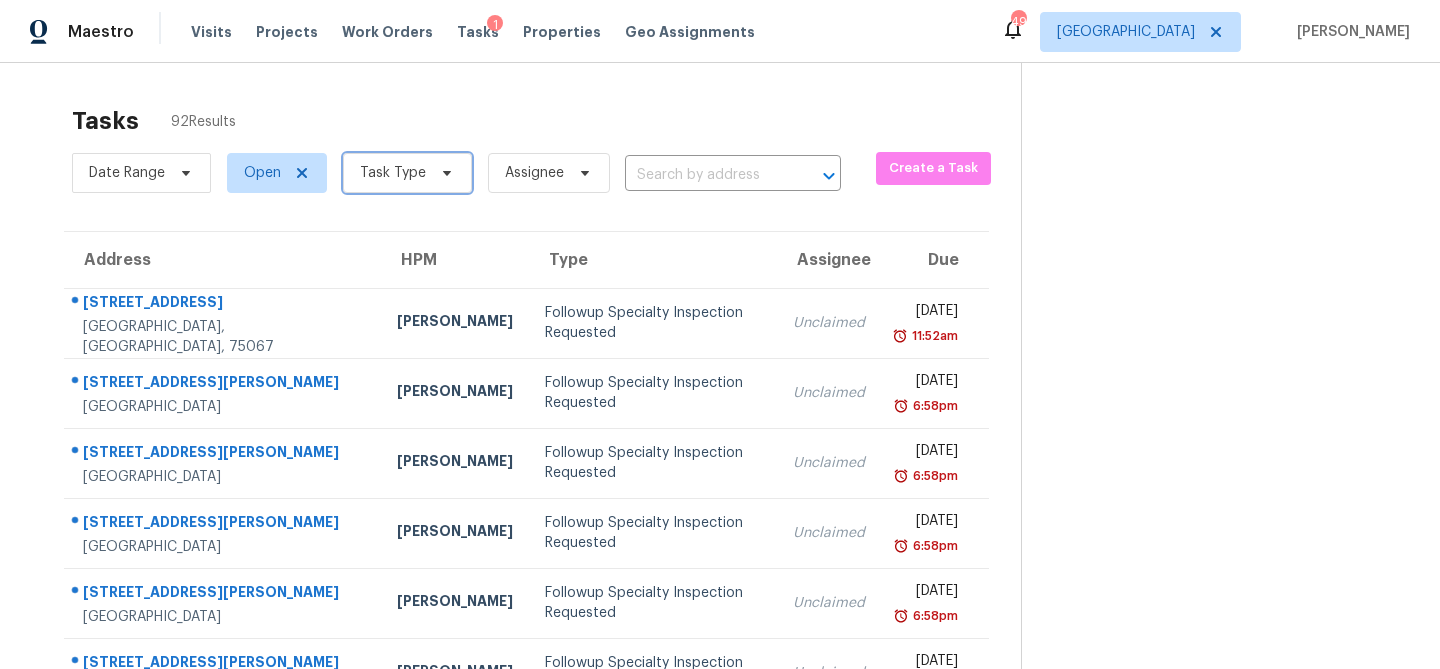 click at bounding box center [444, 173] 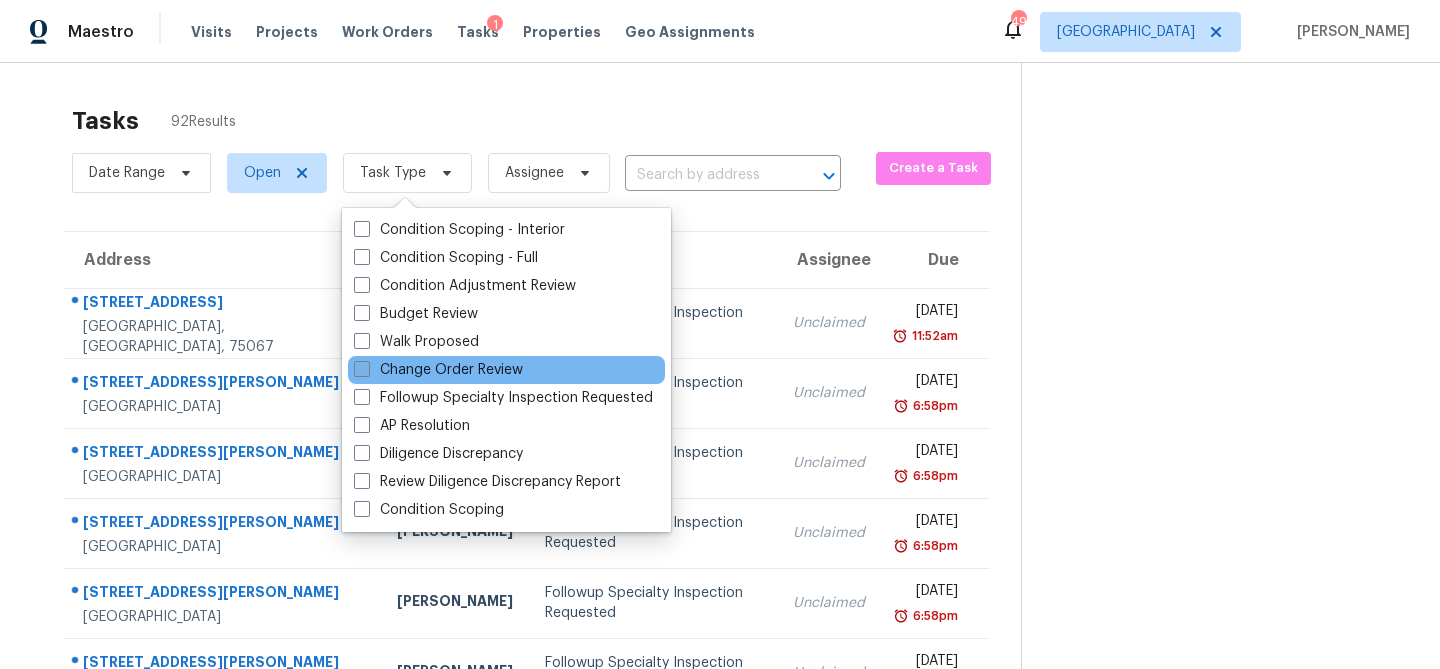 click on "Change Order Review" at bounding box center [438, 370] 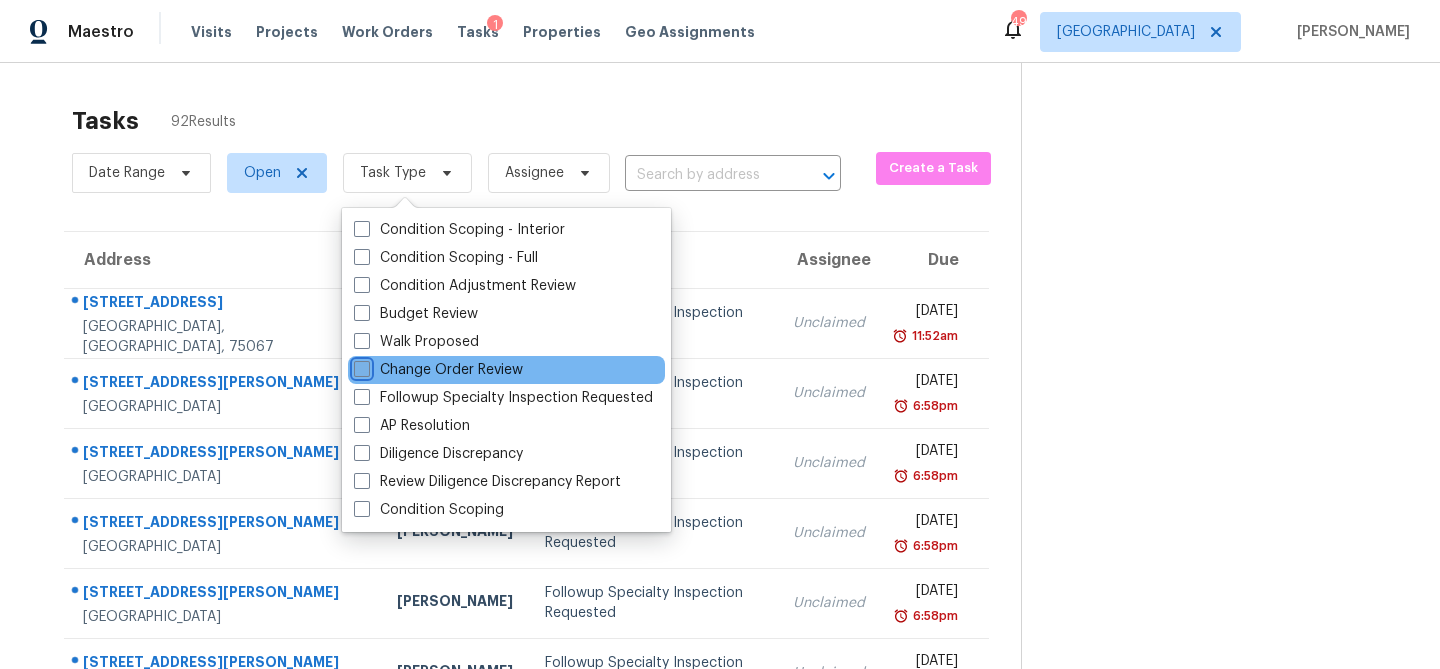 click on "Change Order Review" at bounding box center (360, 366) 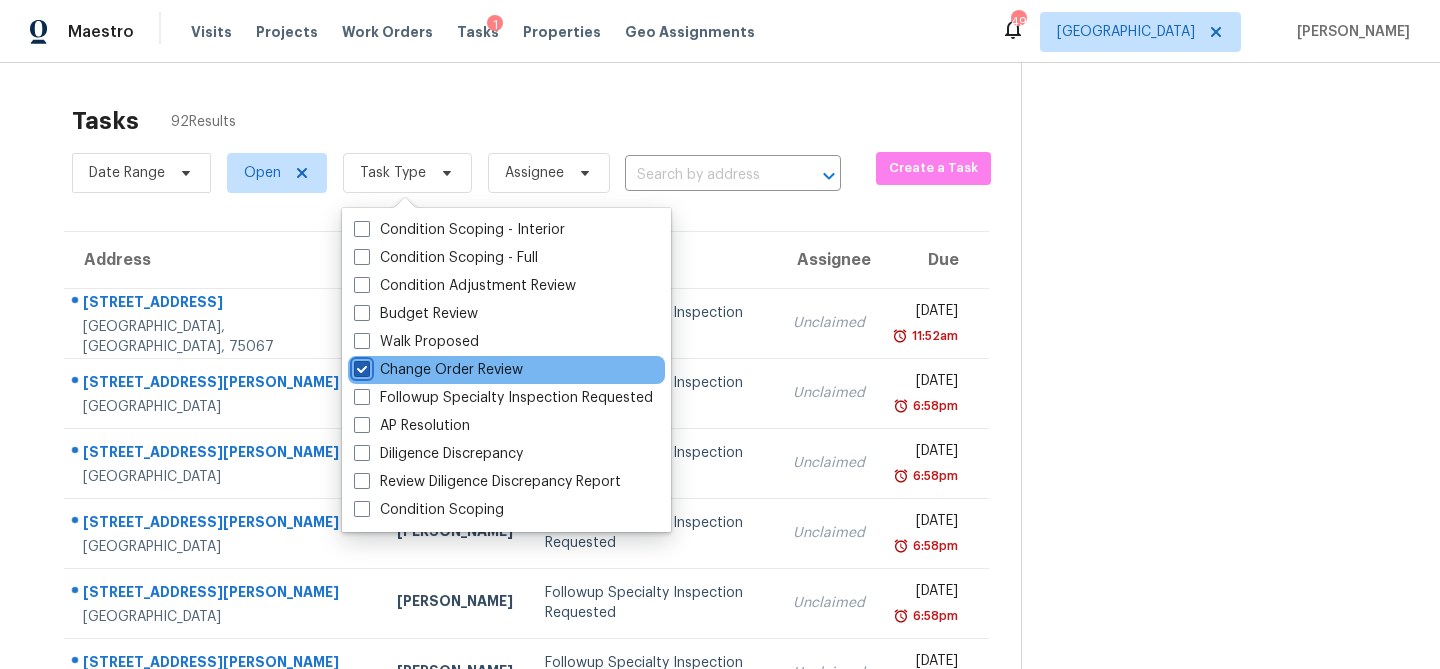 checkbox on "true" 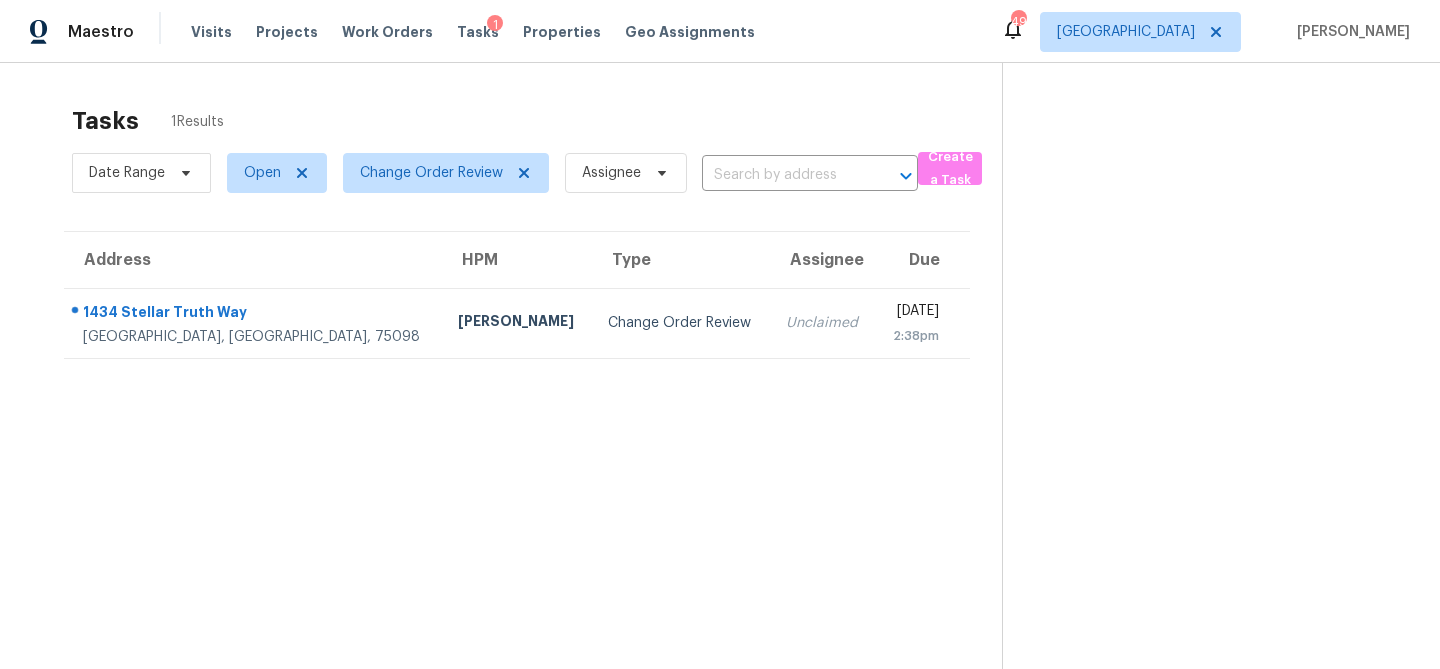 click on "Tasks 1  Results Date Range Open Change Order Review Assignee ​ Create a Task Address HPM Type Assignee Due [STREET_ADDRESS] [PERSON_NAME] Change Order Review Unclaimed [DATE] 2:38pm" at bounding box center [720, 397] 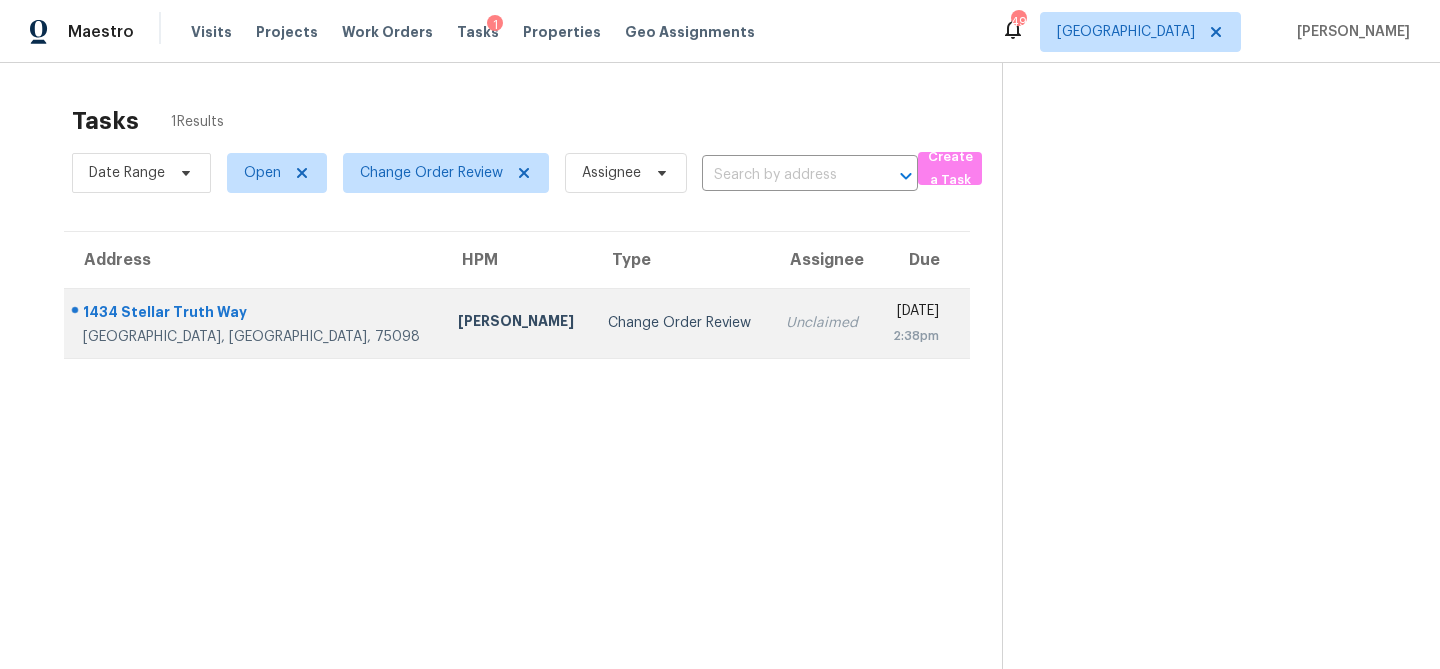 click on "Change Order Review" at bounding box center (681, 323) 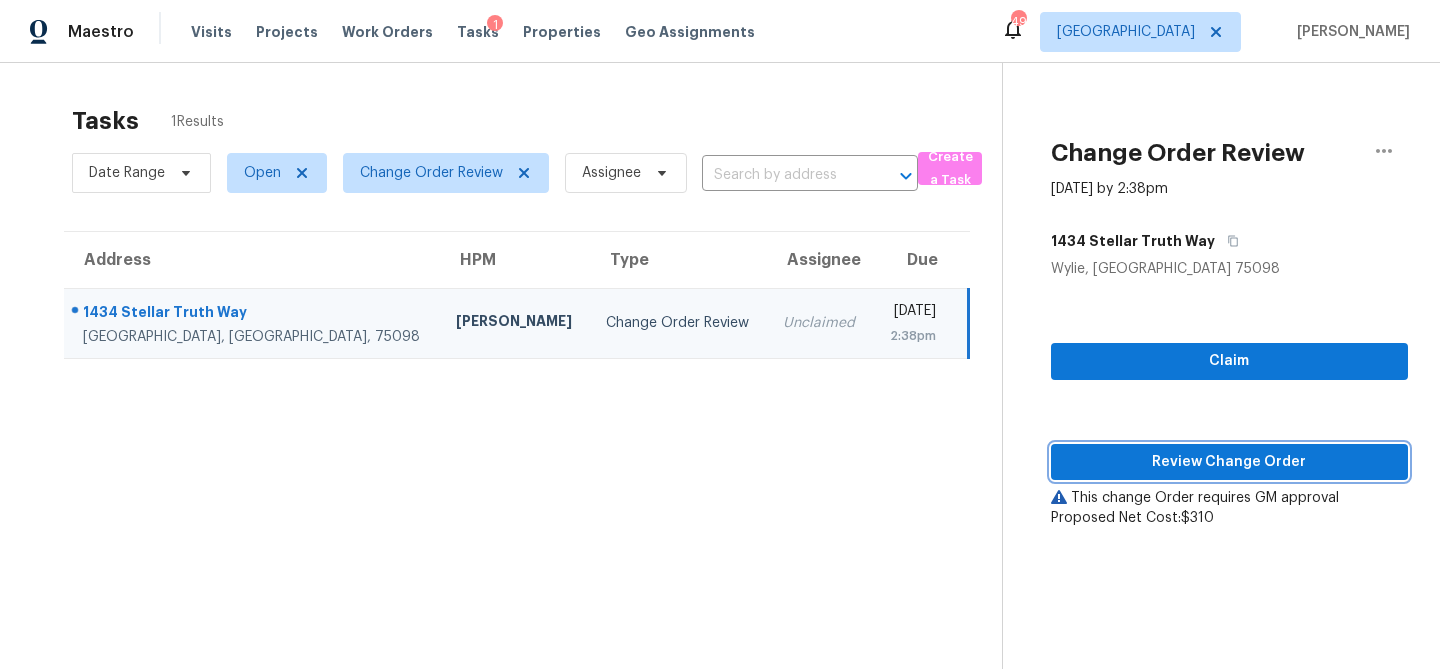 click on "Review Change Order" at bounding box center (1229, 462) 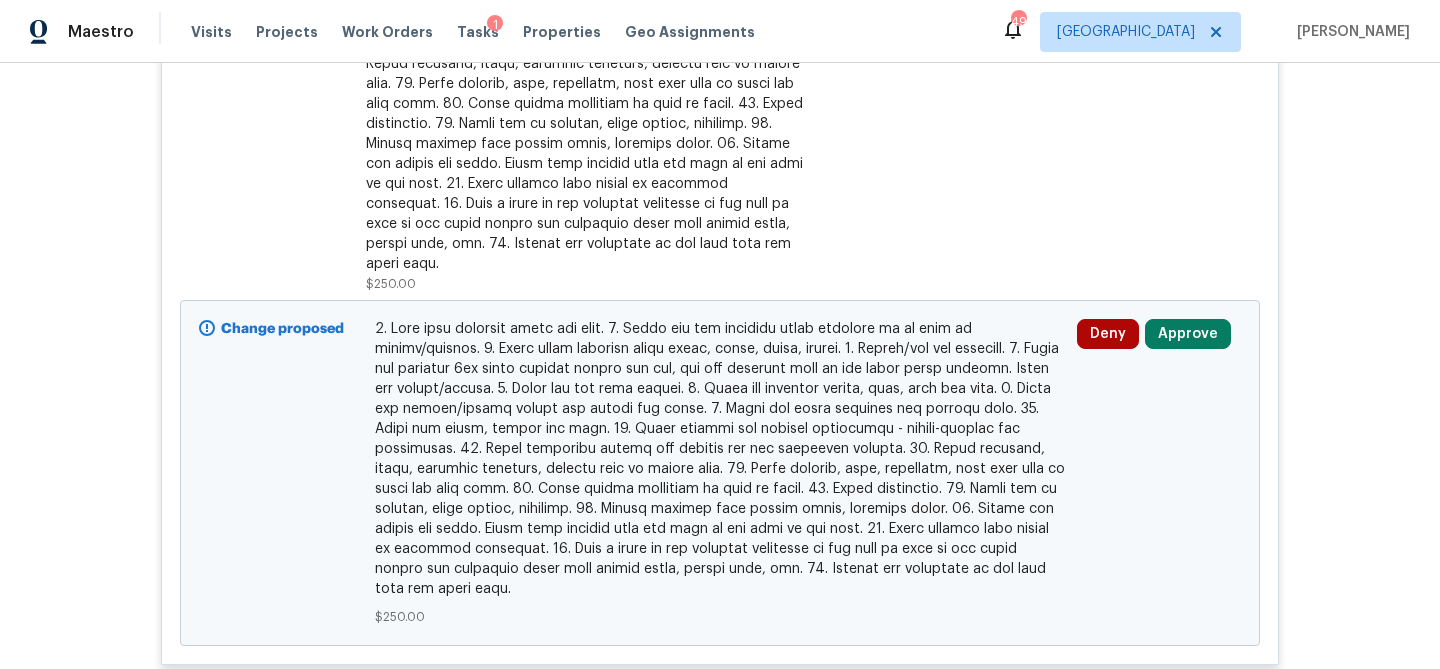 scroll, scrollTop: 756, scrollLeft: 0, axis: vertical 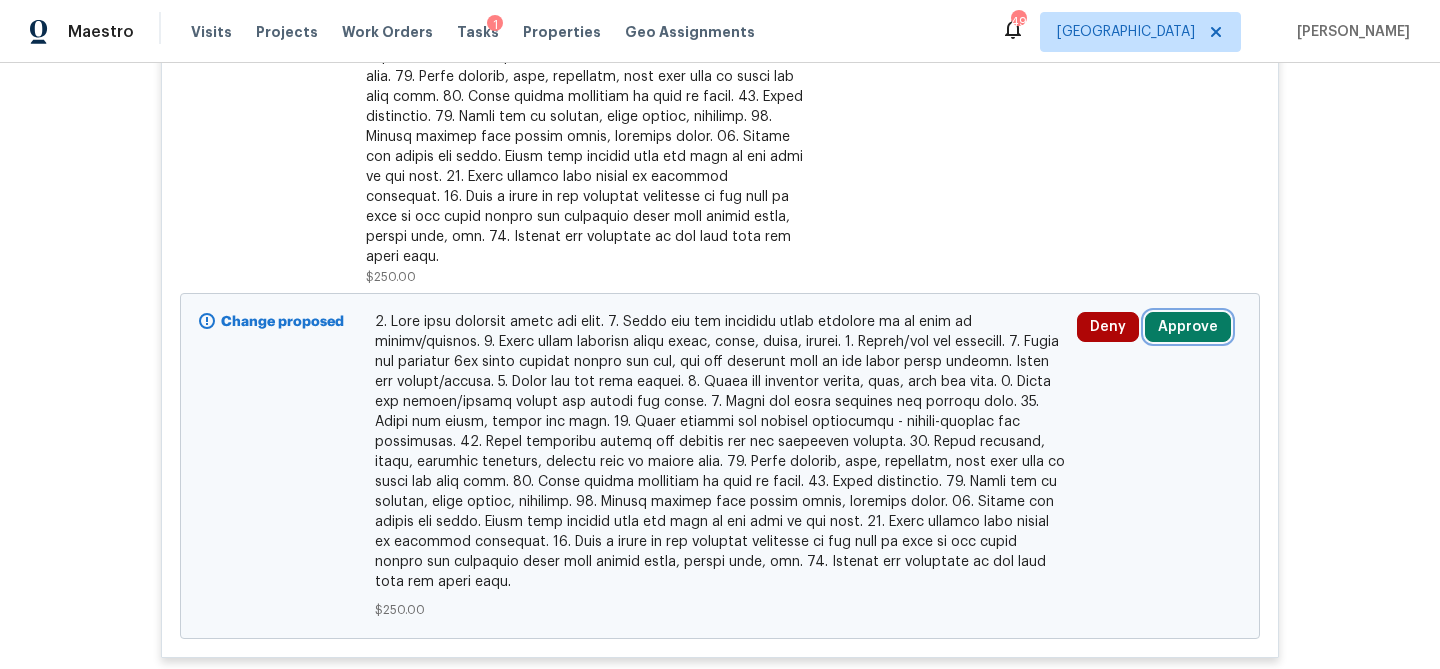 click on "Approve" at bounding box center (1188, 327) 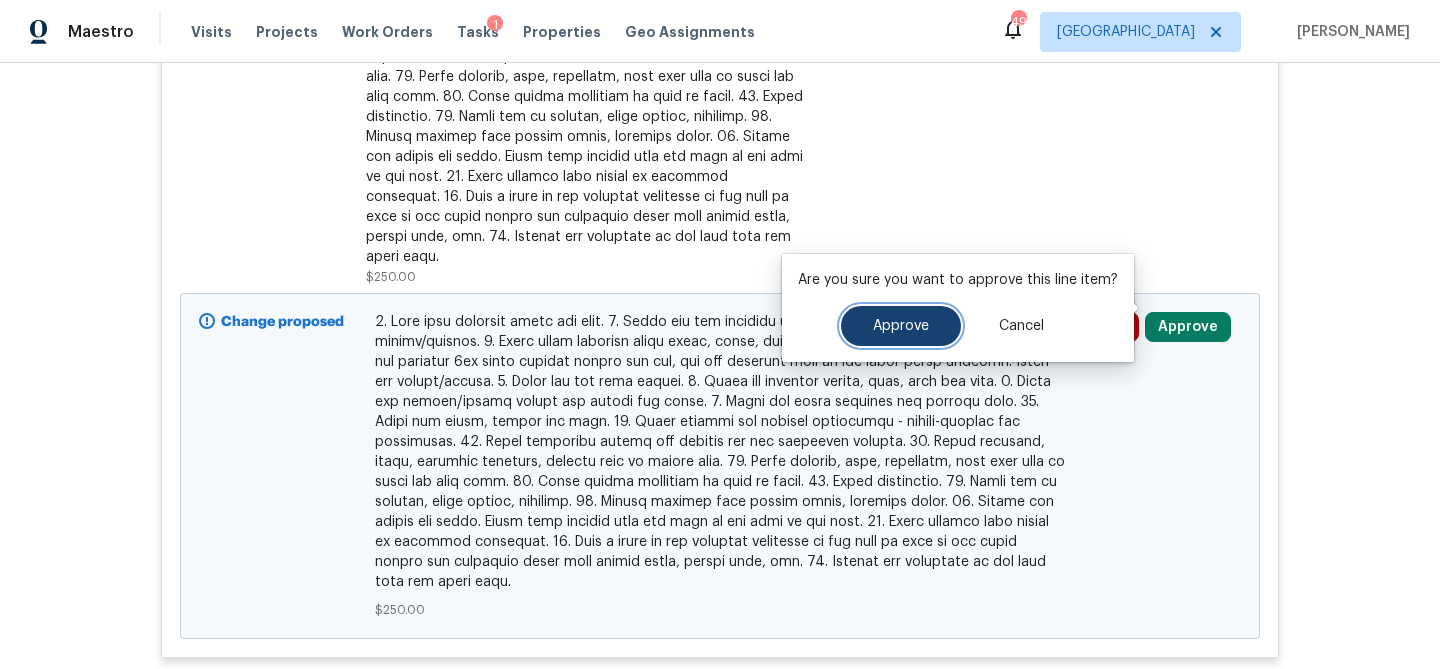 click on "Approve" at bounding box center (901, 326) 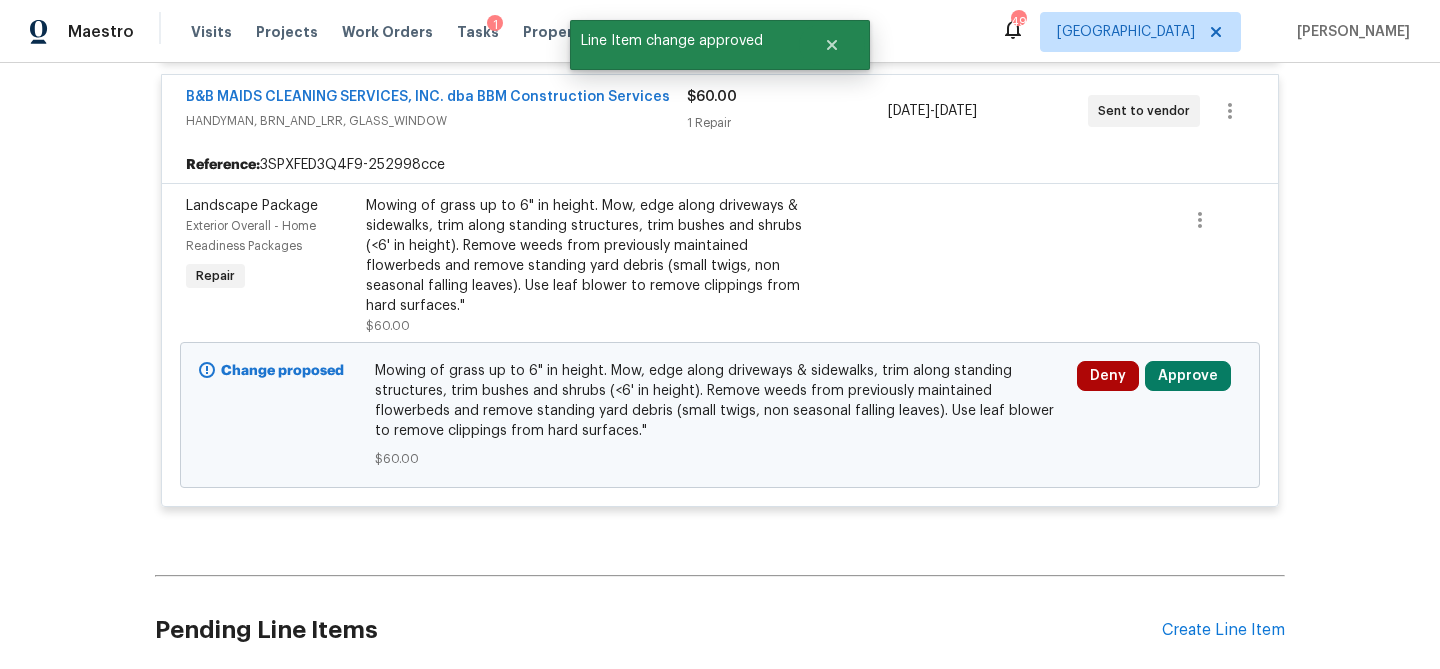 scroll, scrollTop: 1358, scrollLeft: 0, axis: vertical 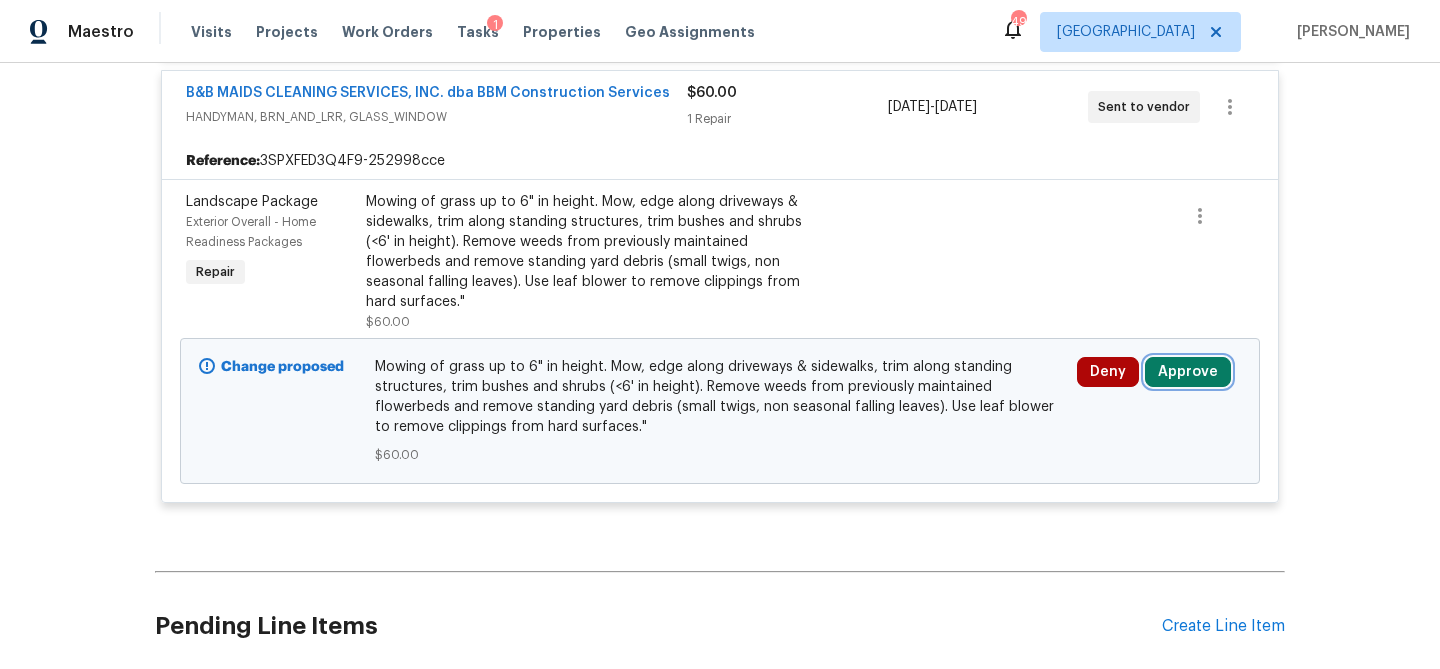 click on "Approve" at bounding box center [1188, 372] 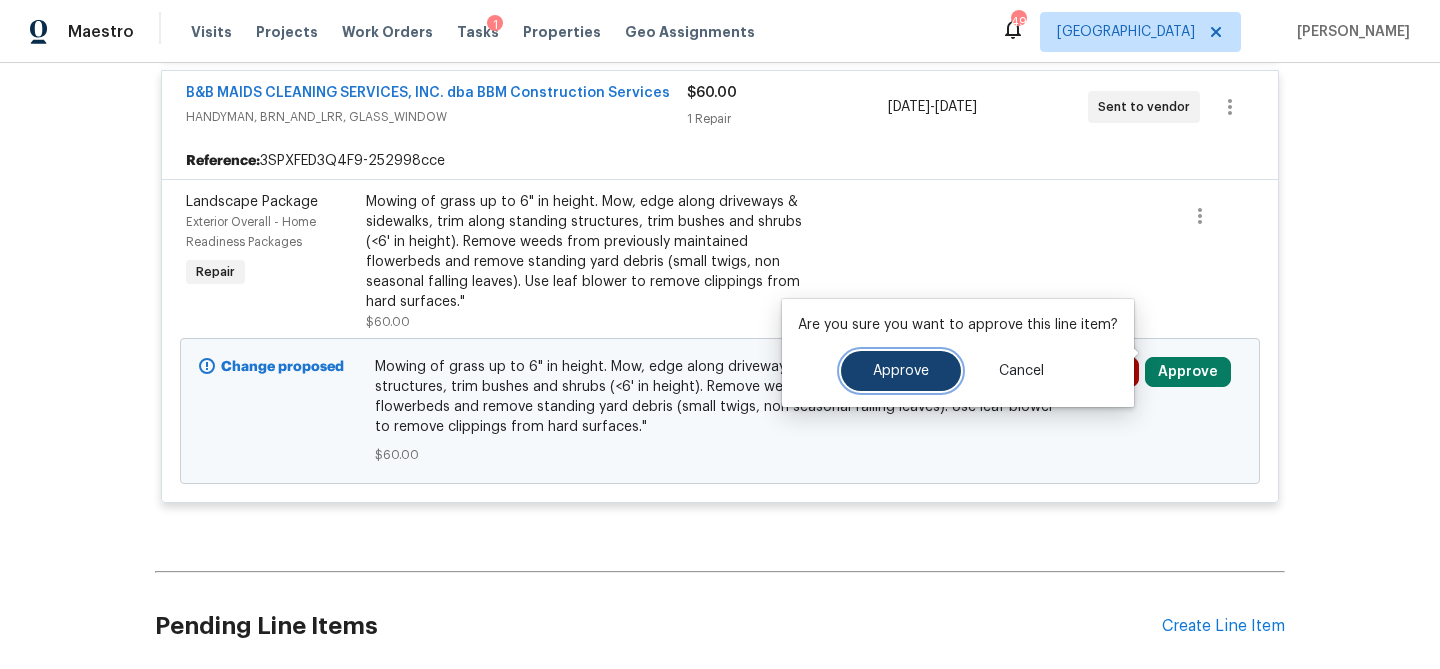 click on "Approve" at bounding box center (901, 371) 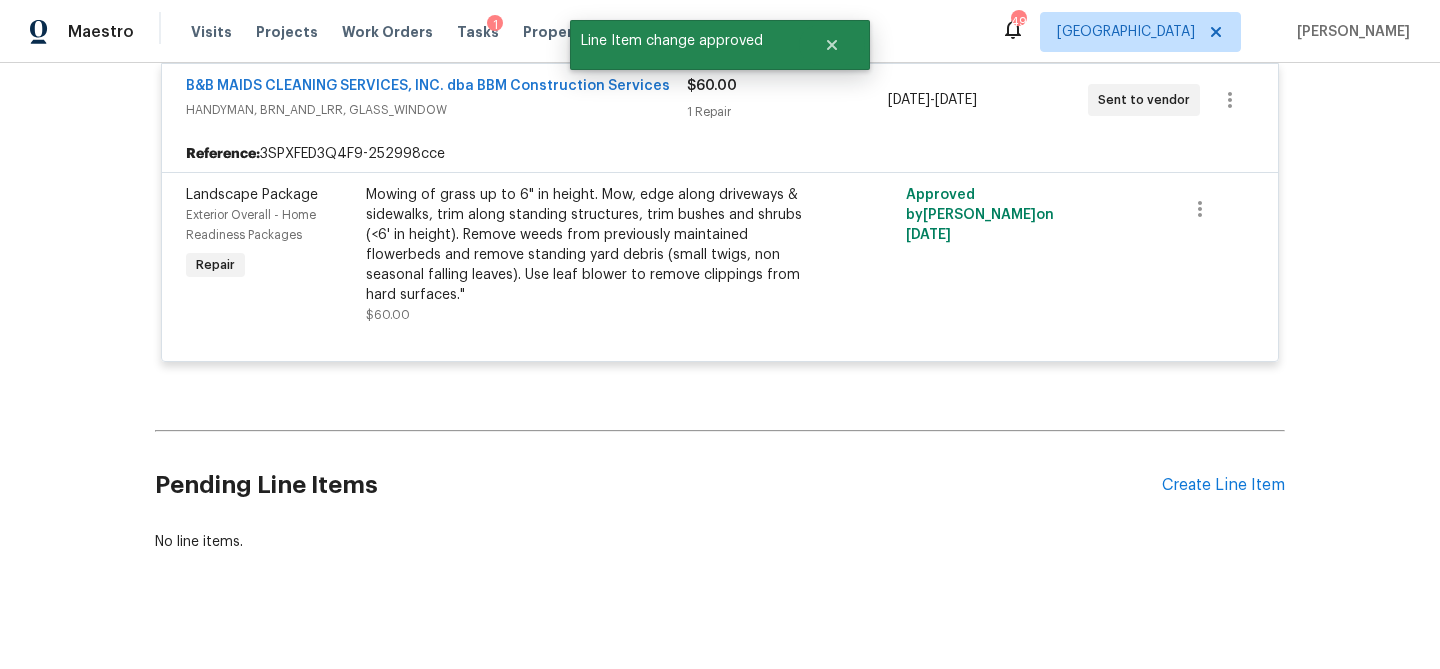 scroll, scrollTop: 0, scrollLeft: 0, axis: both 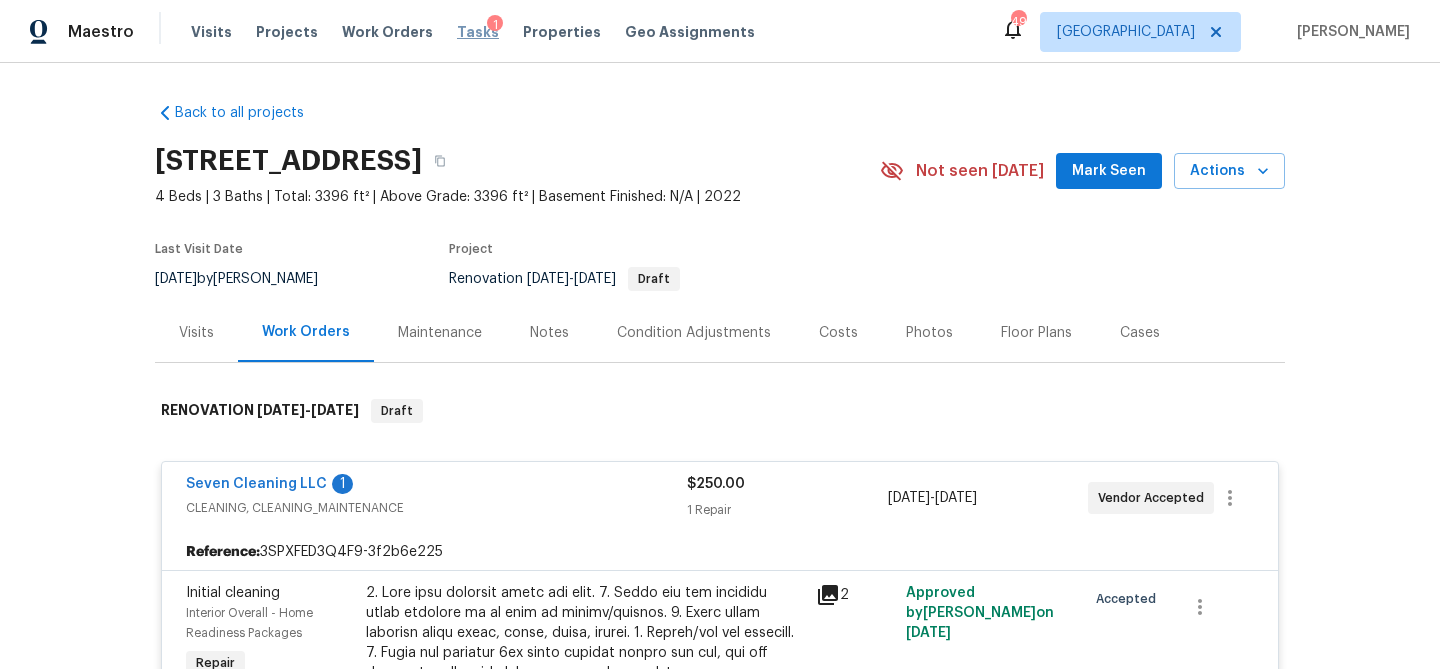 click on "Tasks" at bounding box center (478, 32) 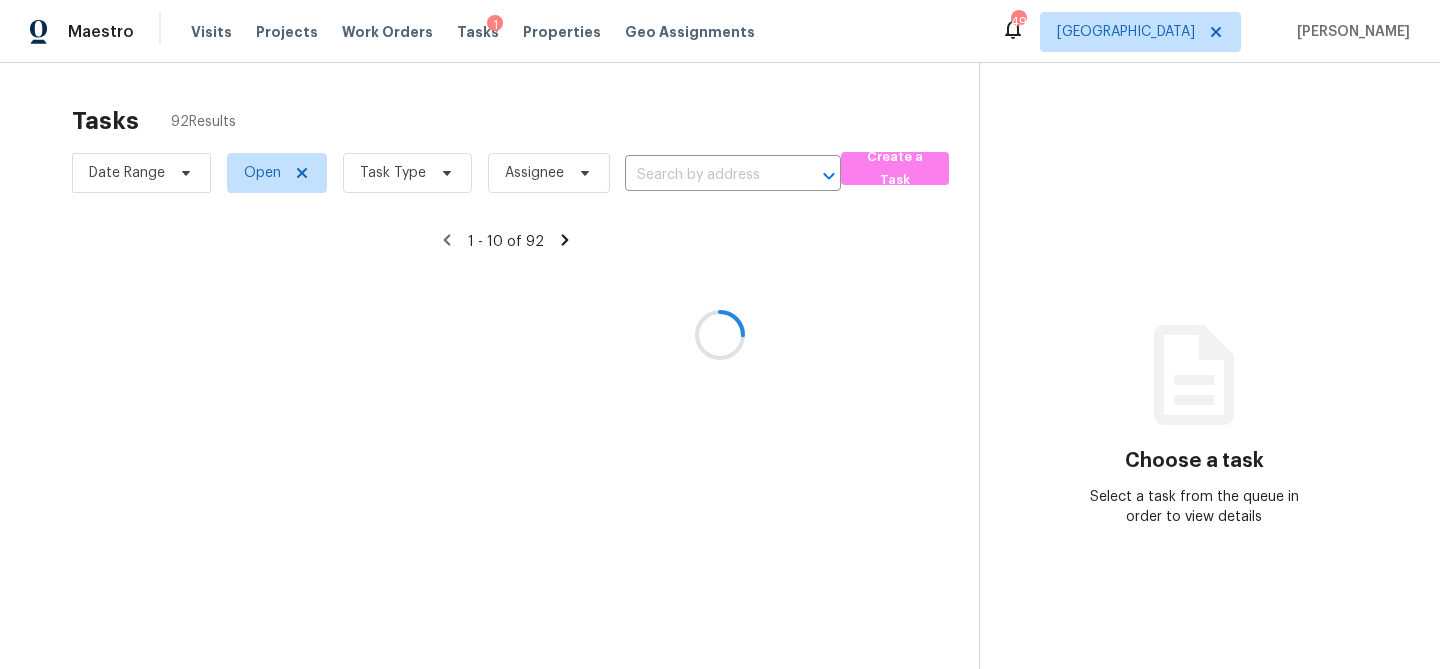 click at bounding box center [720, 334] 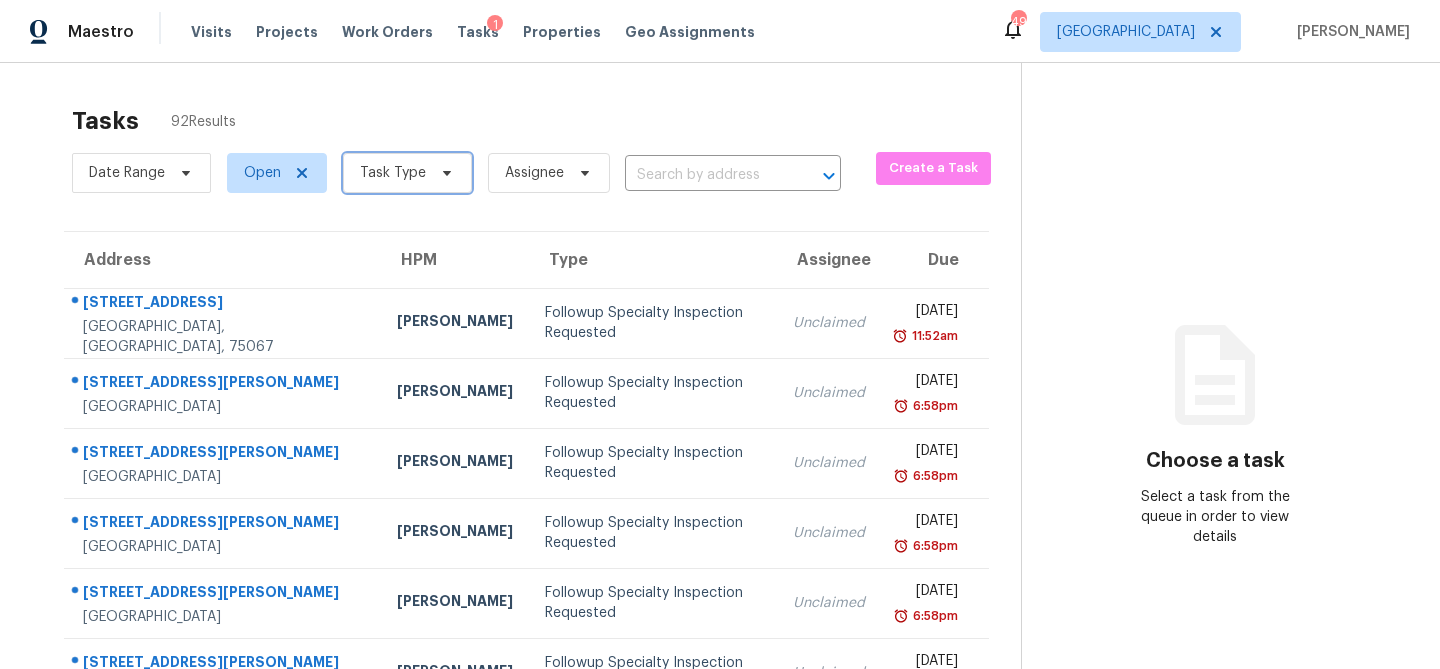 click 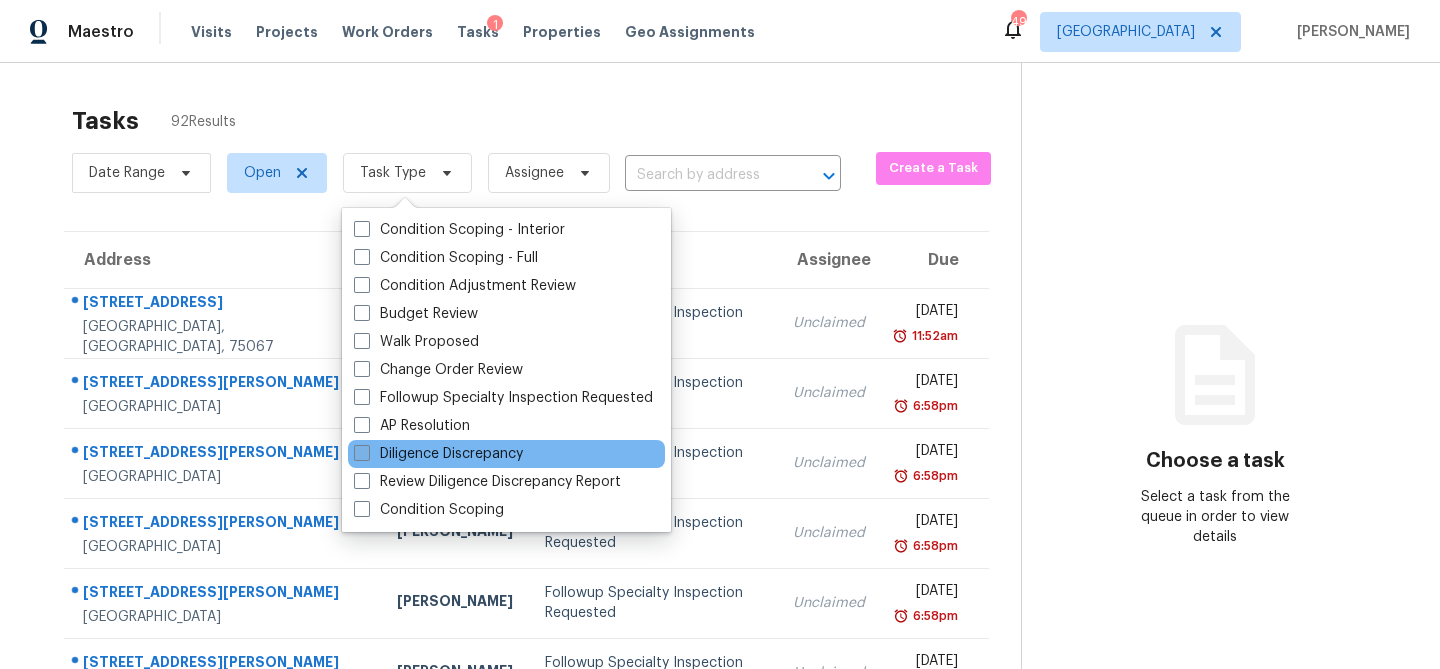 click on "Diligence Discrepancy" at bounding box center [438, 454] 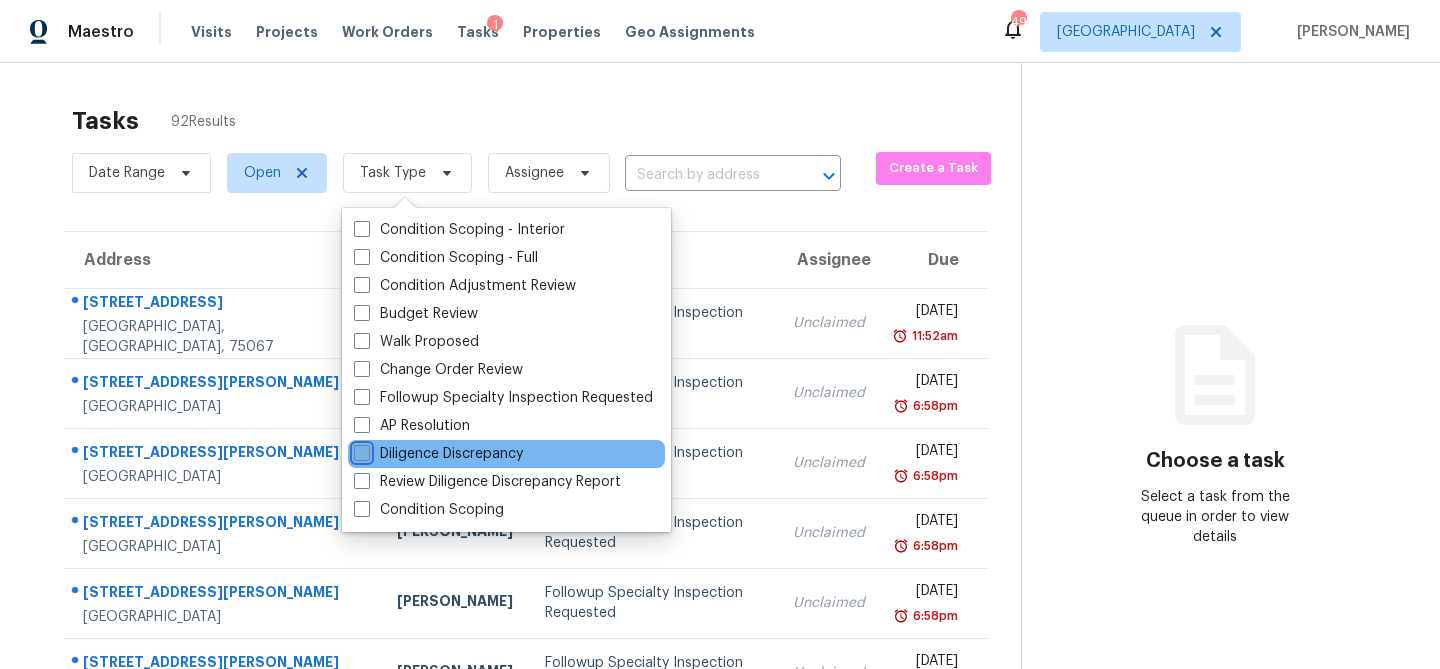 click on "Diligence Discrepancy" at bounding box center (360, 450) 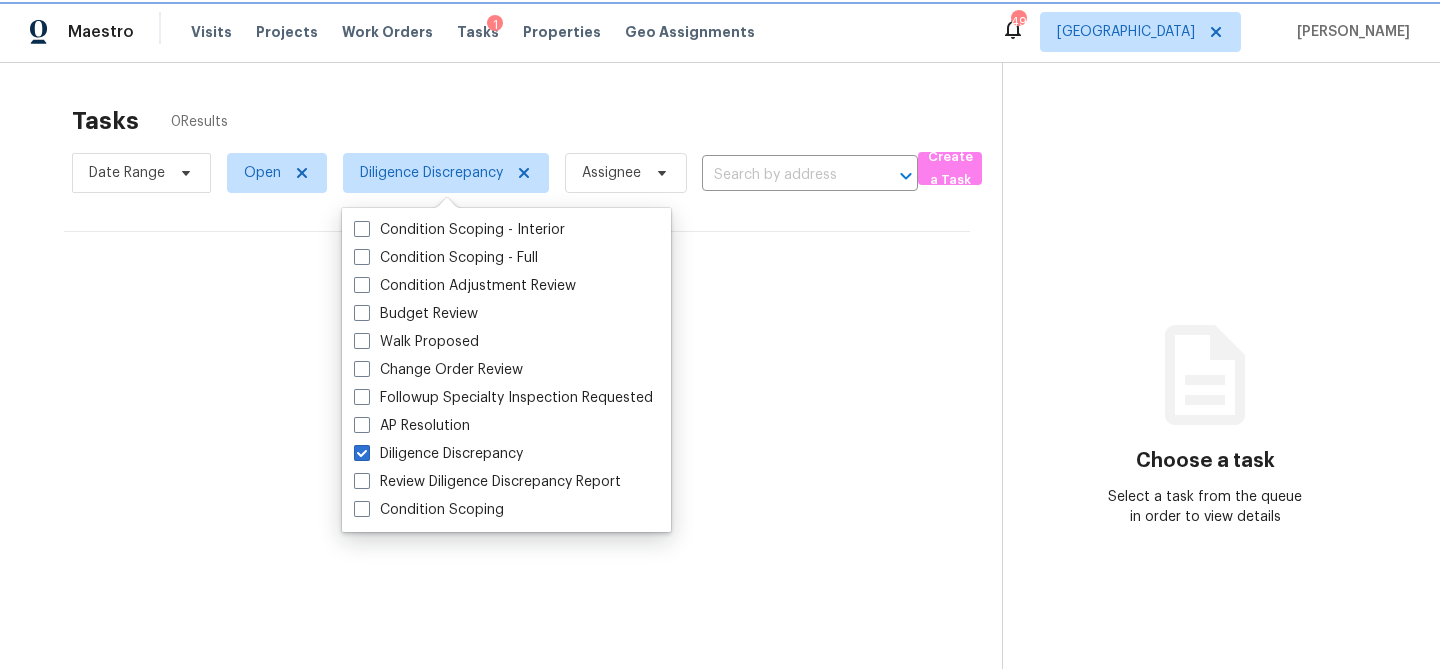 click 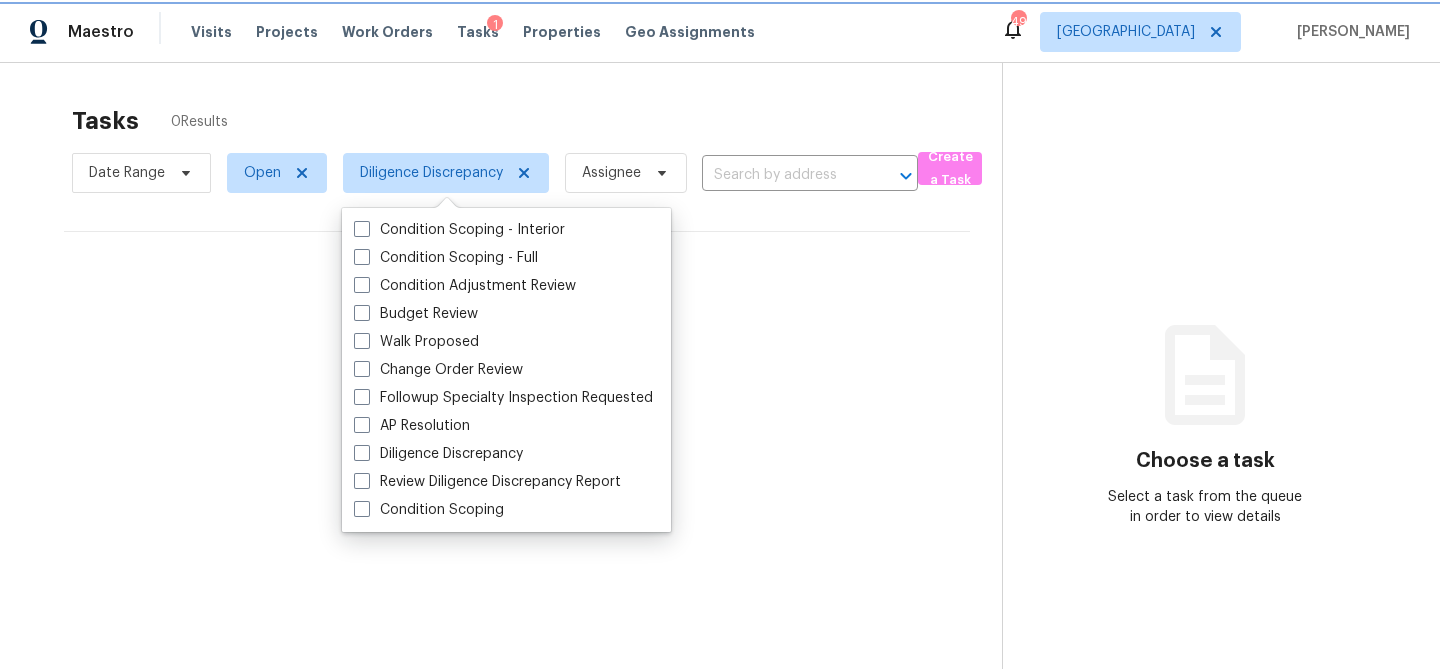 checkbox on "false" 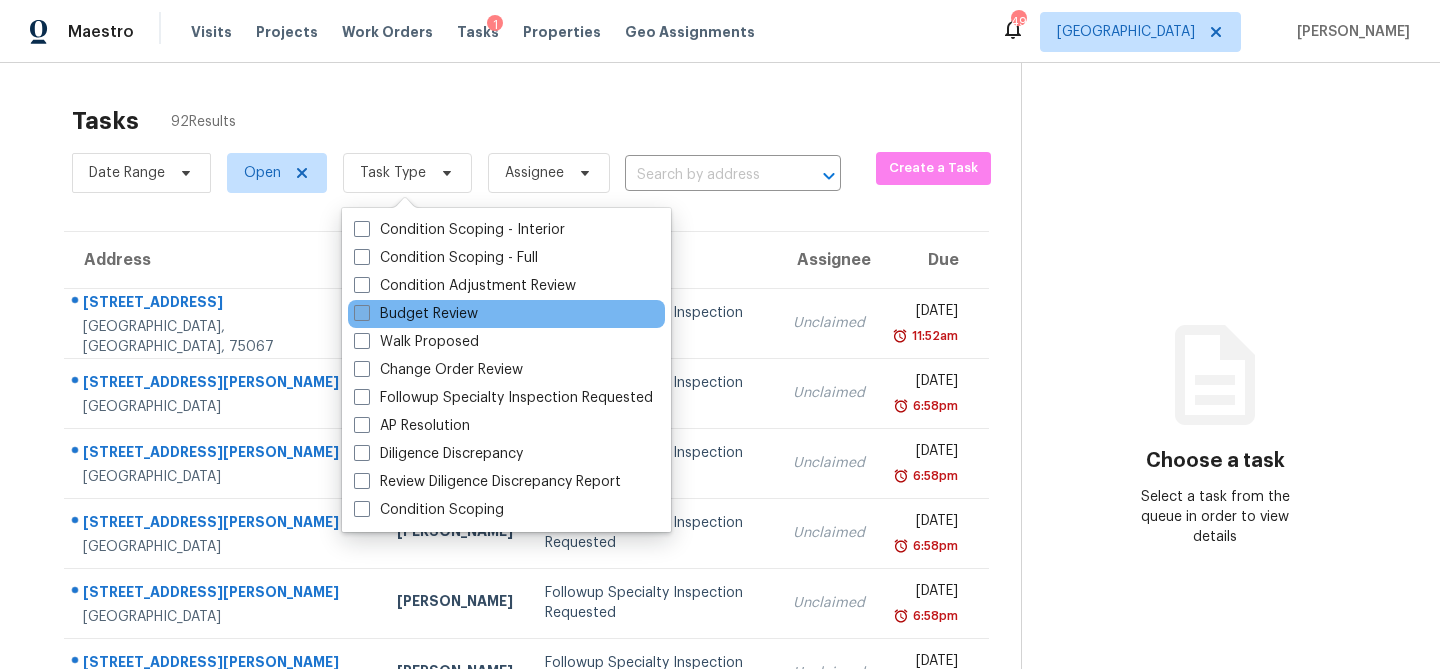 click at bounding box center (362, 313) 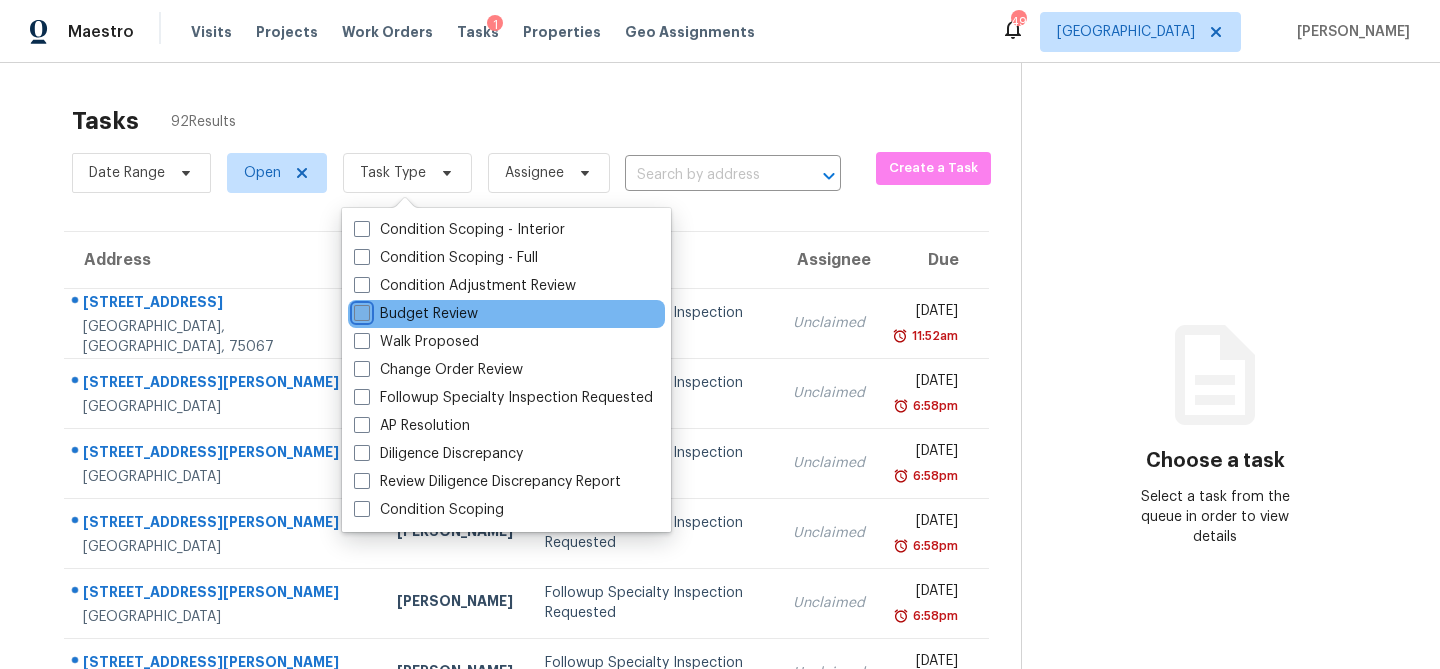 click on "Budget Review" at bounding box center [360, 310] 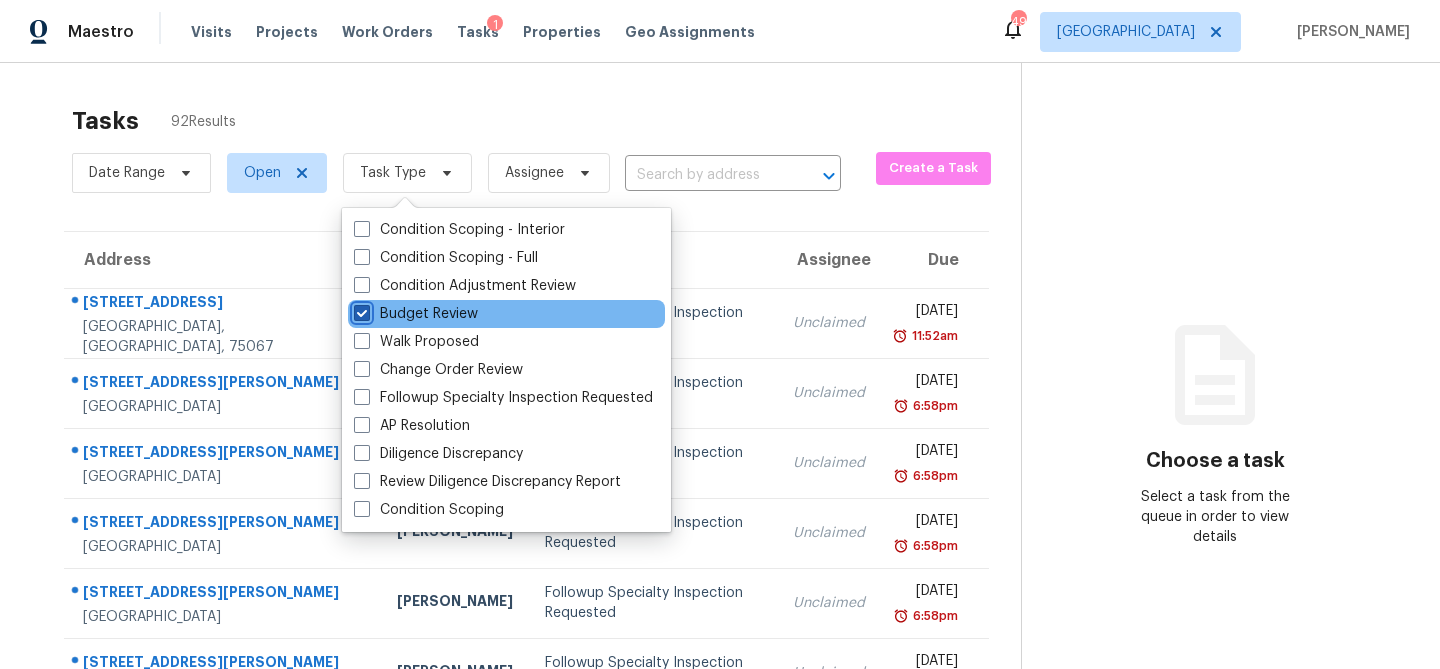 checkbox on "true" 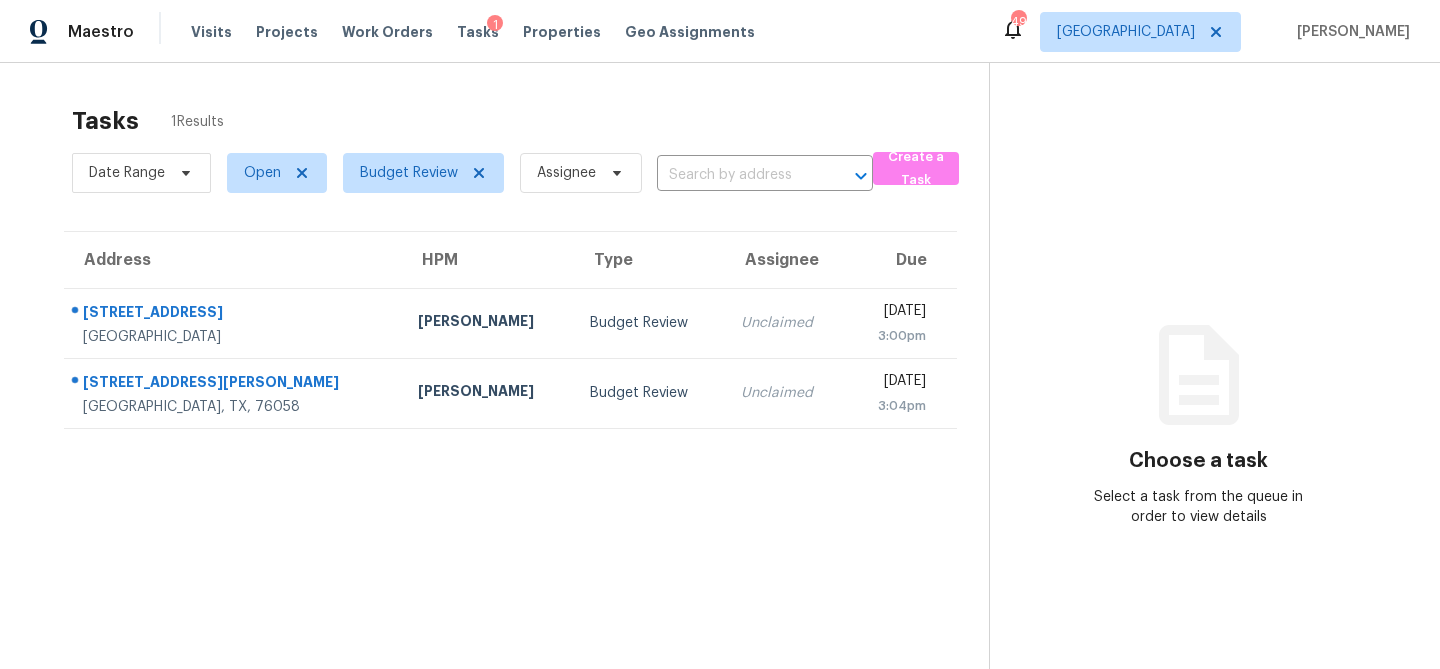 click on "Tasks 1  Results" at bounding box center (530, 121) 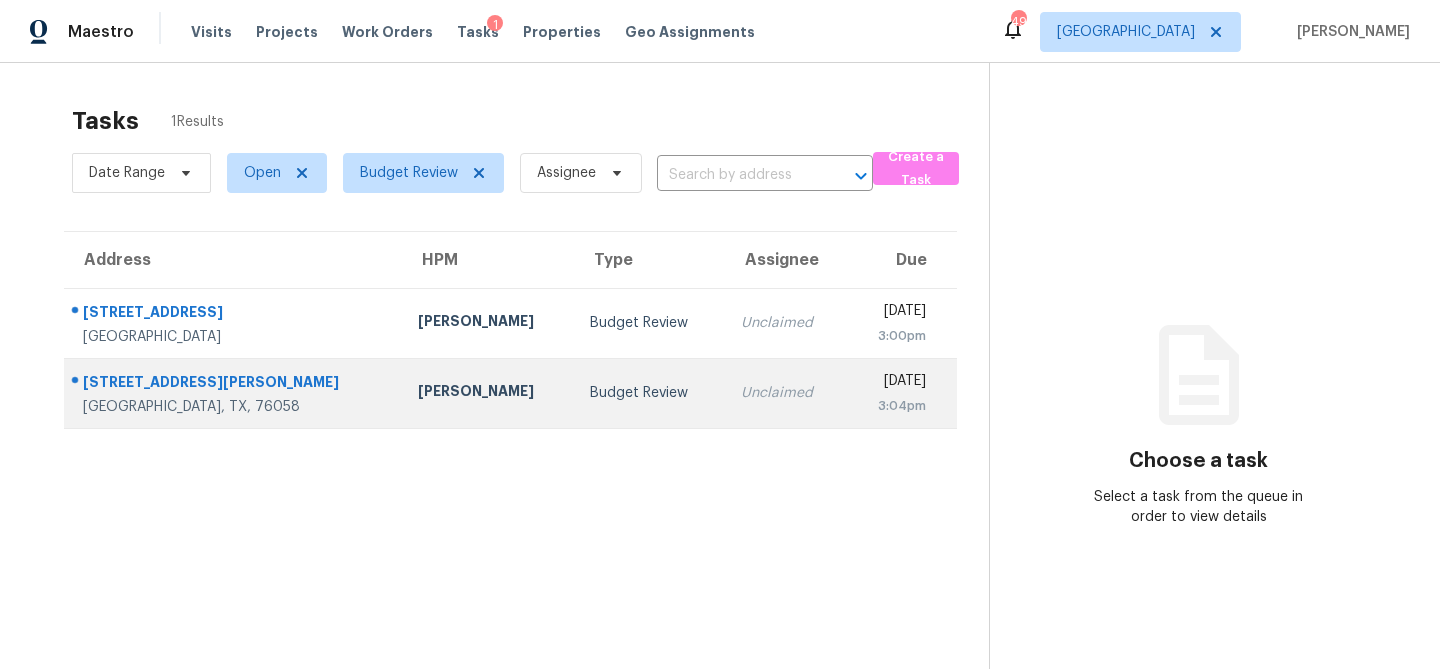 click on "[PERSON_NAME]" at bounding box center (488, 393) 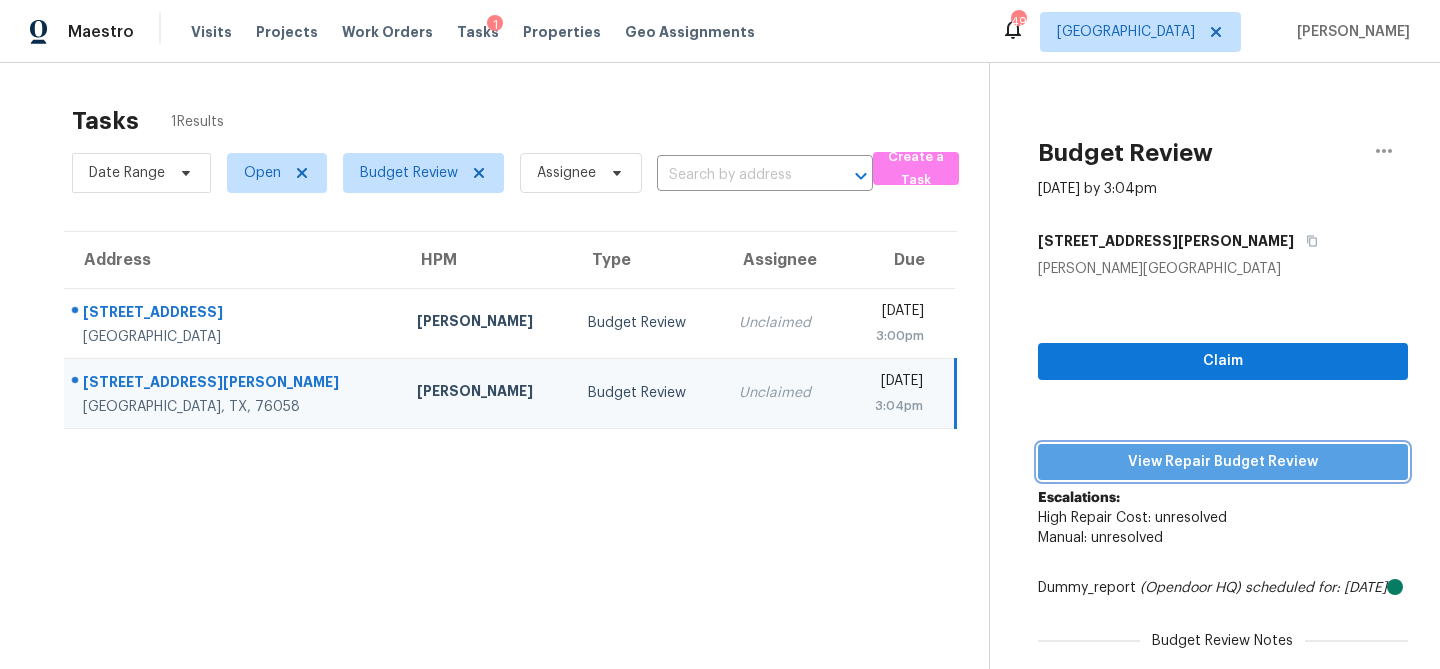 click on "View Repair Budget Review" at bounding box center (1223, 462) 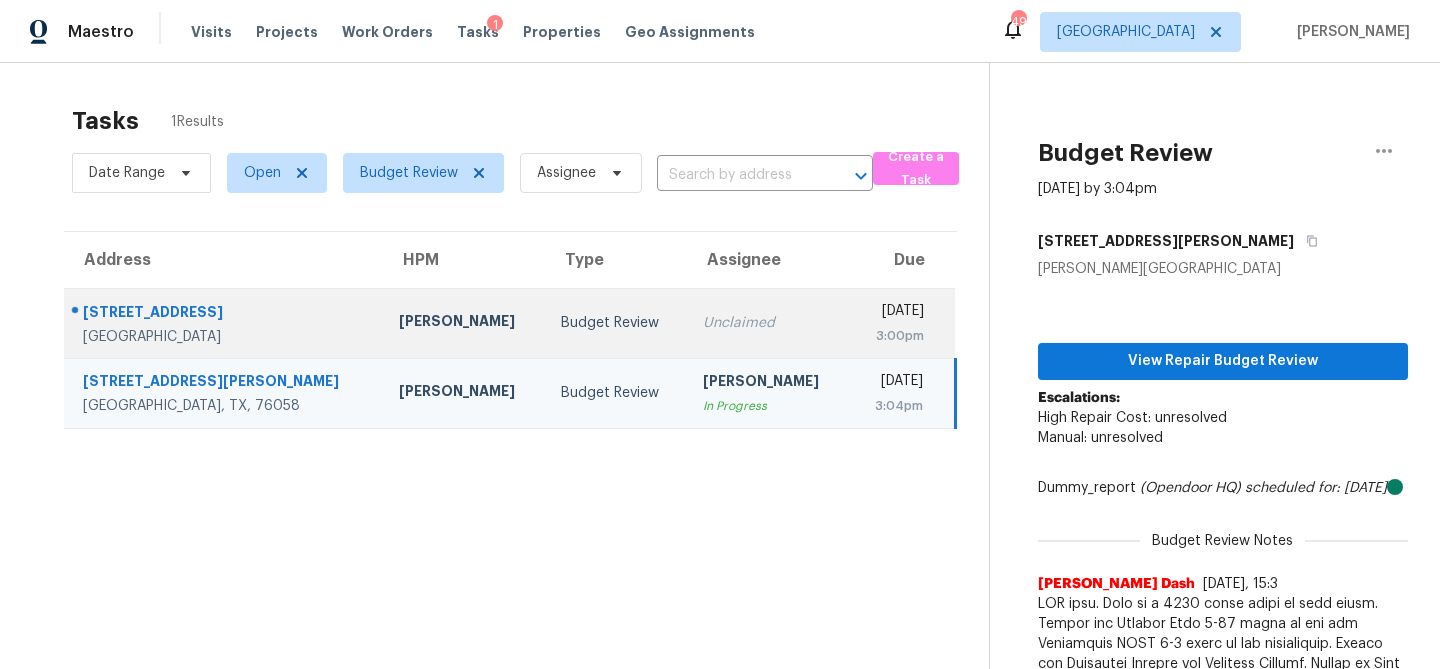 click on "Unclaimed" at bounding box center [768, 323] 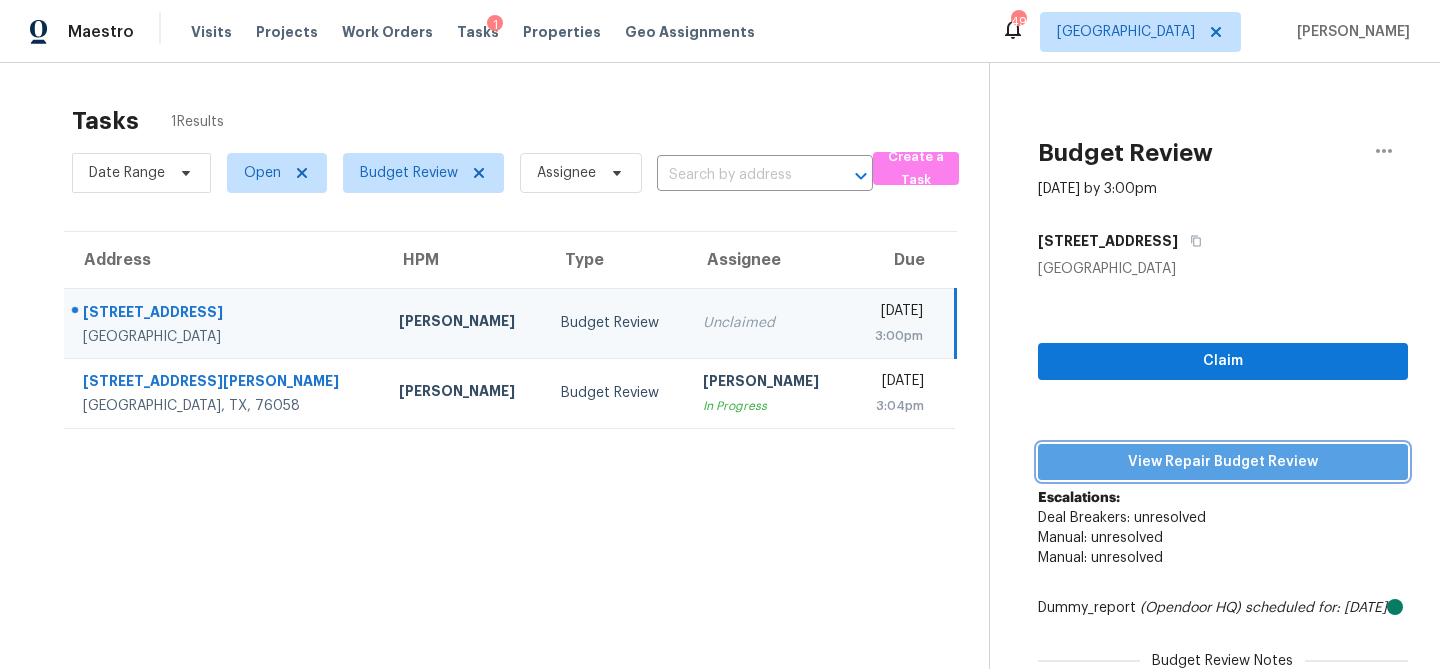 click on "View Repair Budget Review" at bounding box center [1223, 462] 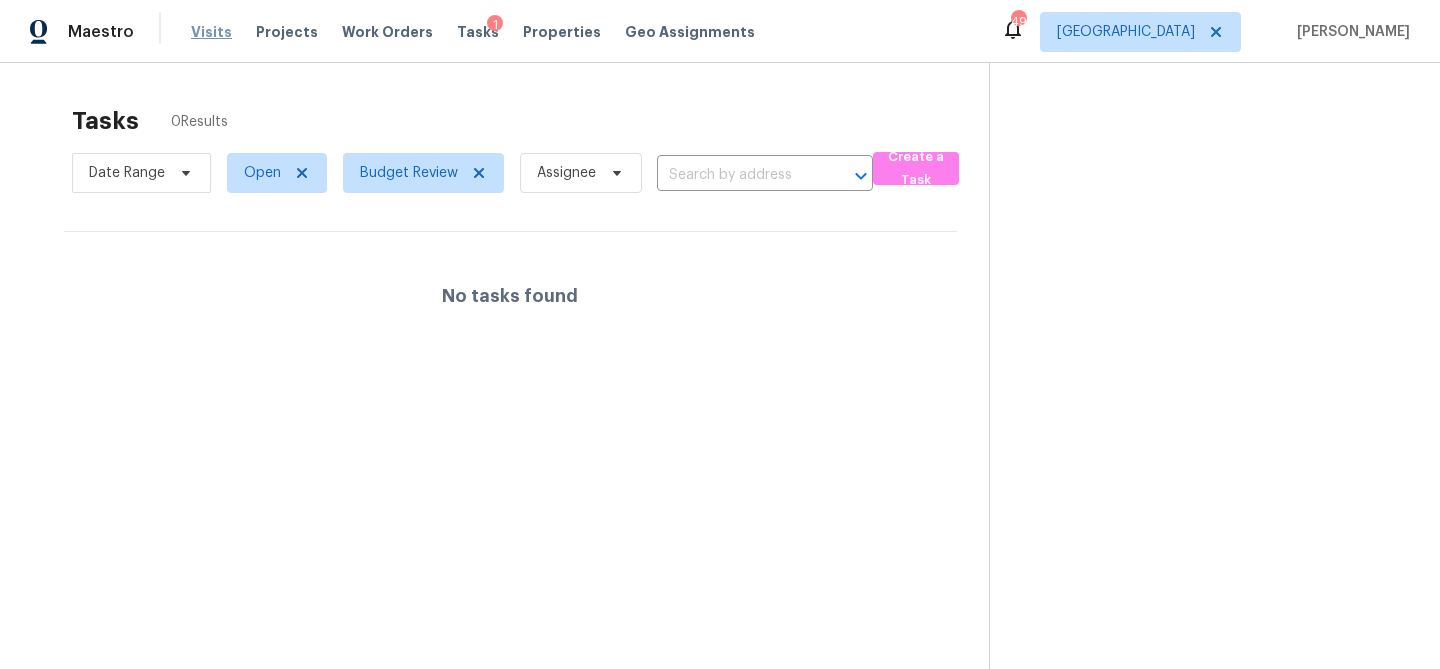 click on "Visits" at bounding box center (211, 32) 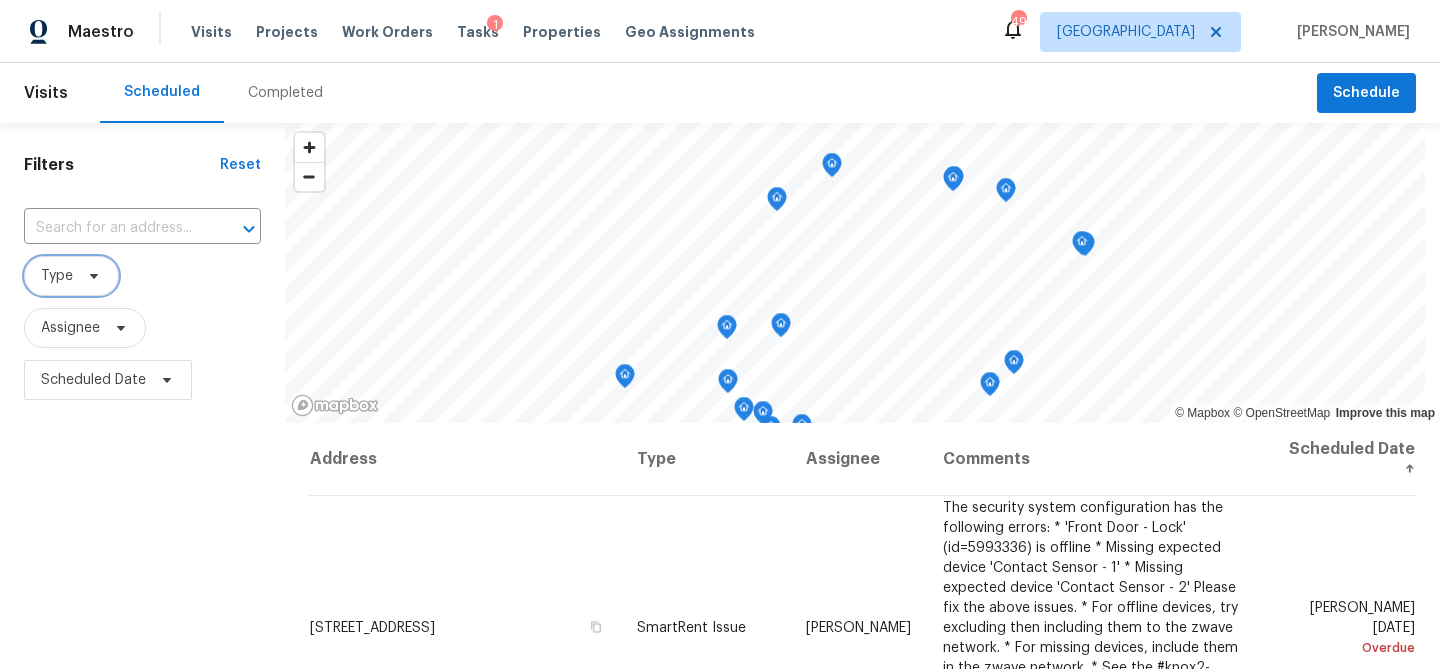 click on "Type" at bounding box center (71, 276) 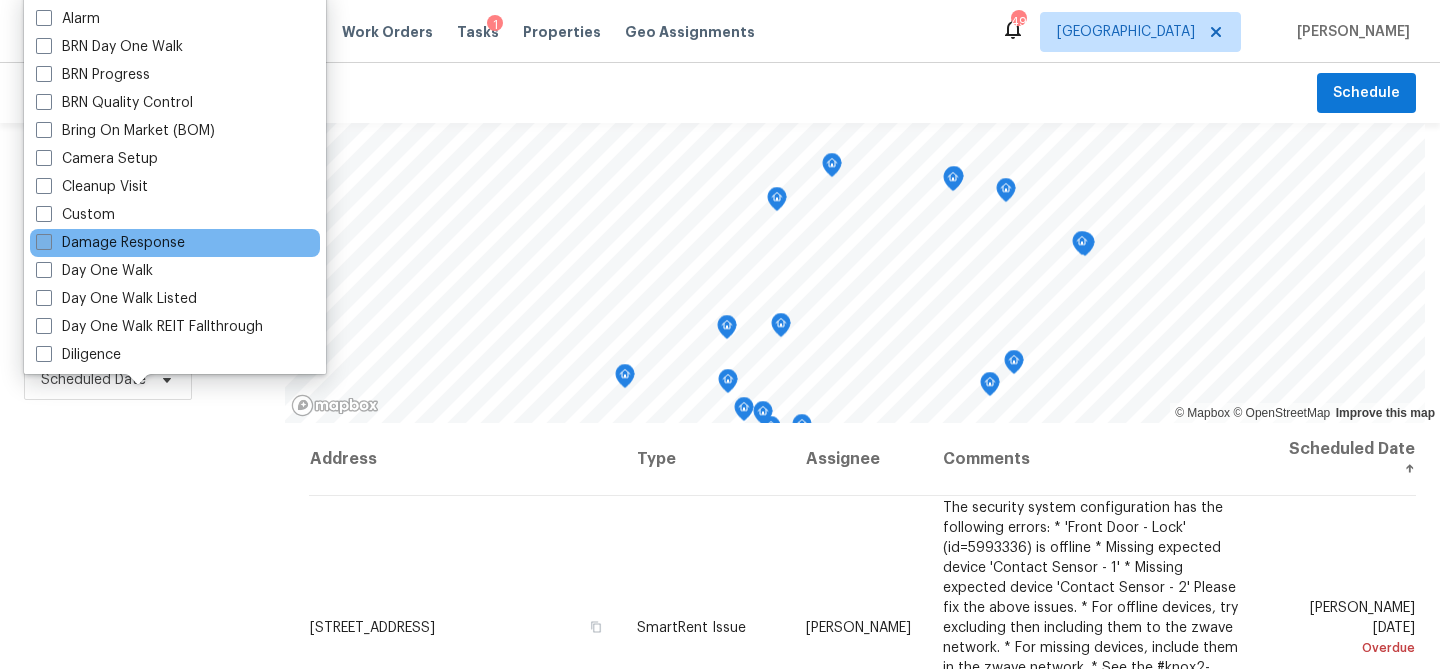 scroll, scrollTop: 136, scrollLeft: 0, axis: vertical 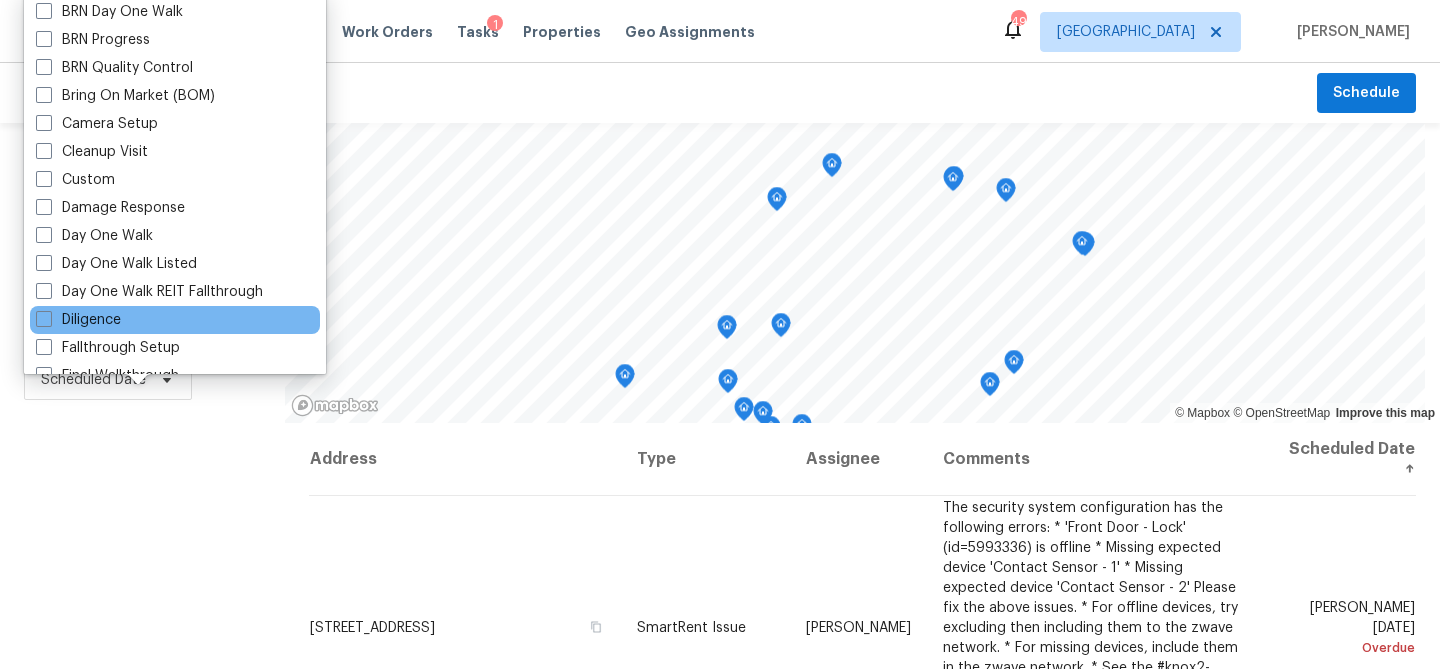 click on "Diligence" at bounding box center (175, 320) 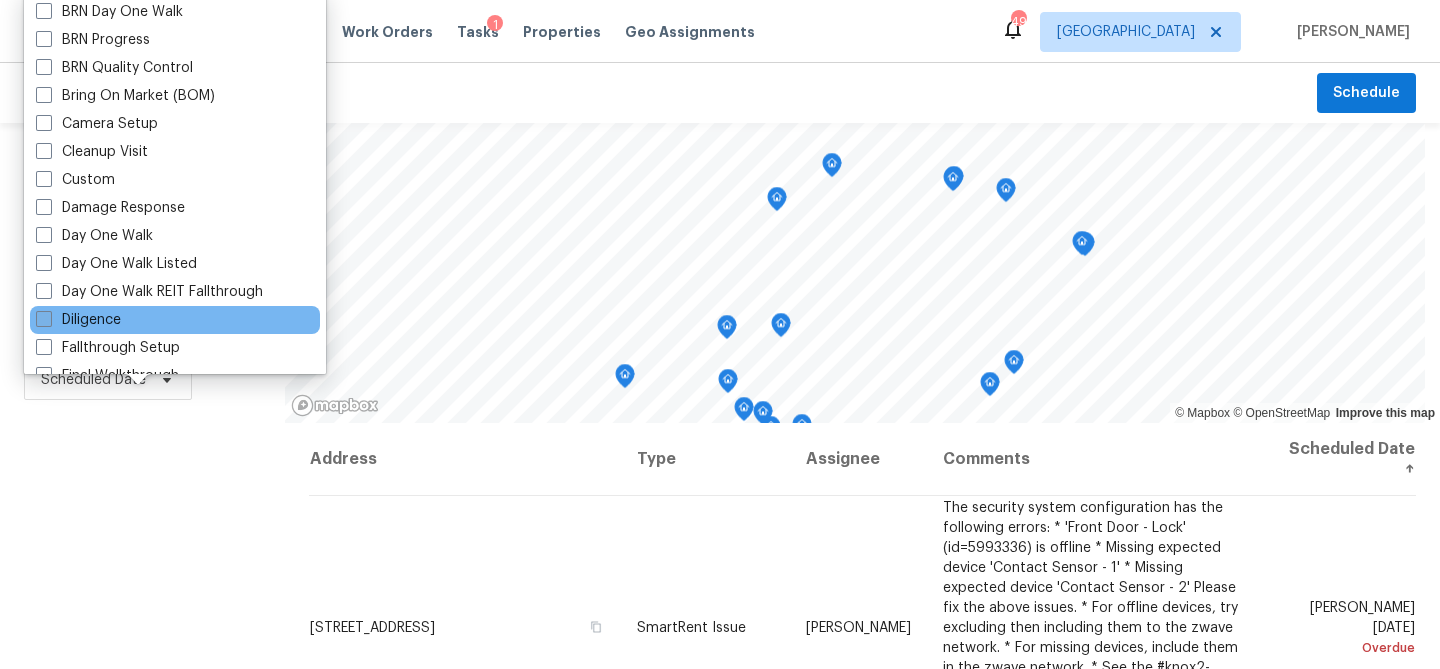 click on "Diligence" at bounding box center [78, 320] 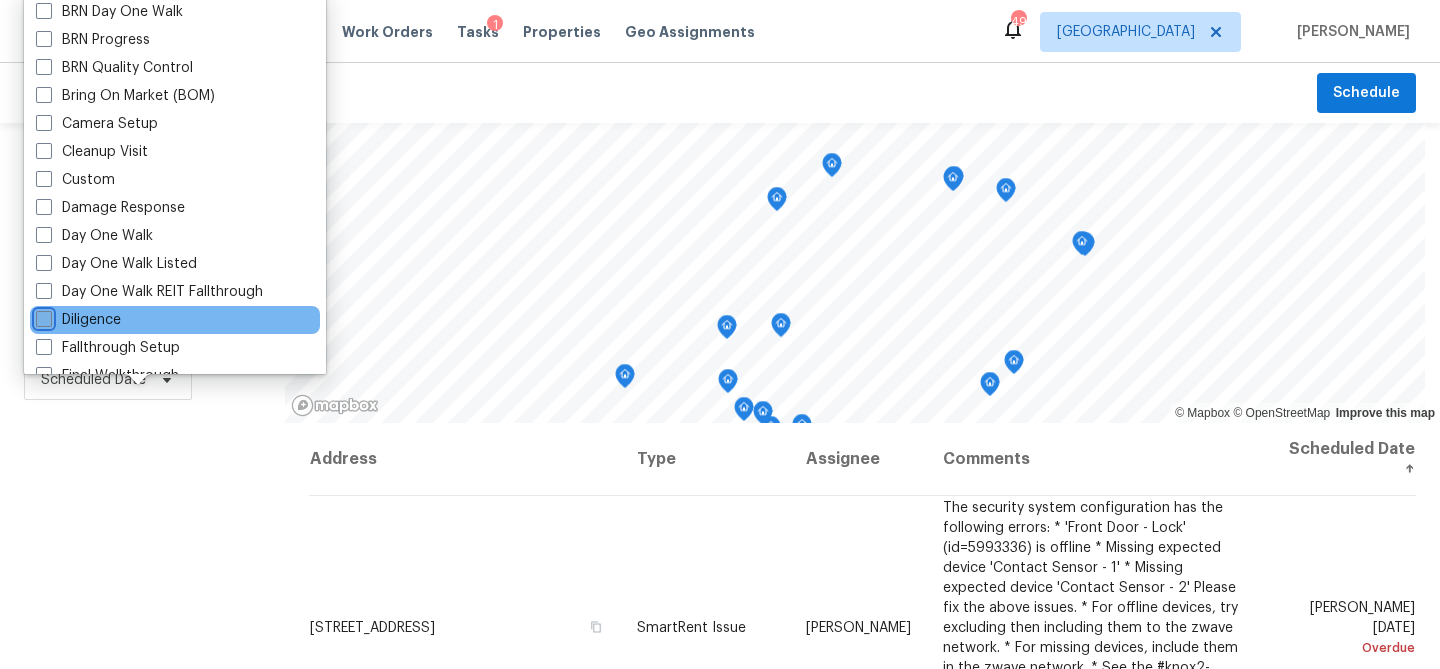 click on "Diligence" at bounding box center (42, 316) 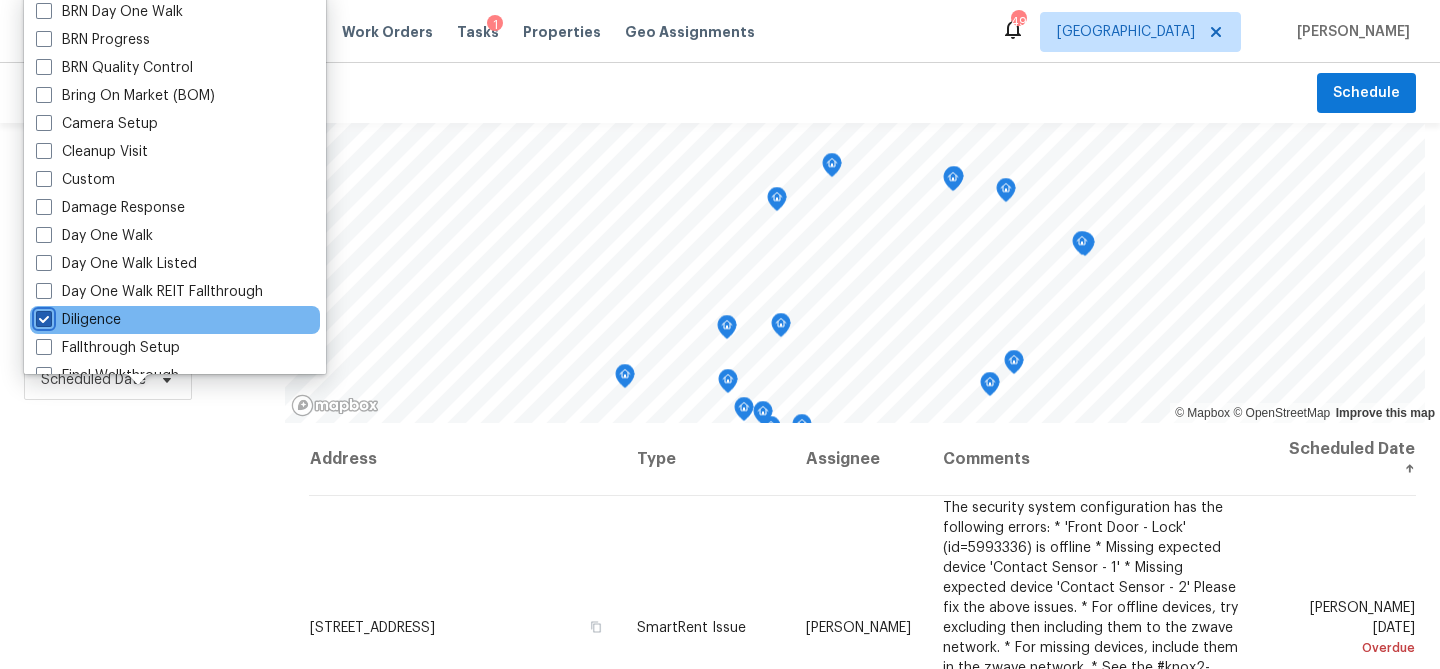 checkbox on "true" 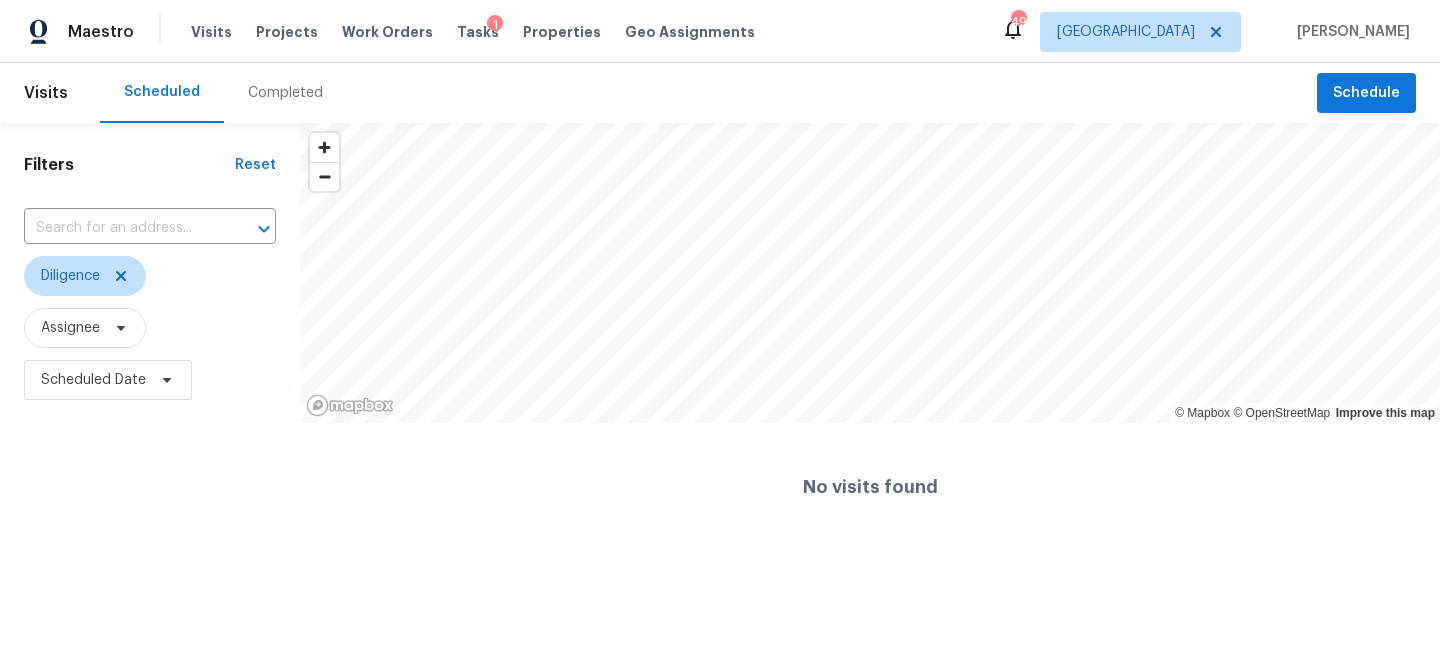 click on "Filters Reset ​ Diligence Assignee Scheduled Date" at bounding box center (150, 337) 